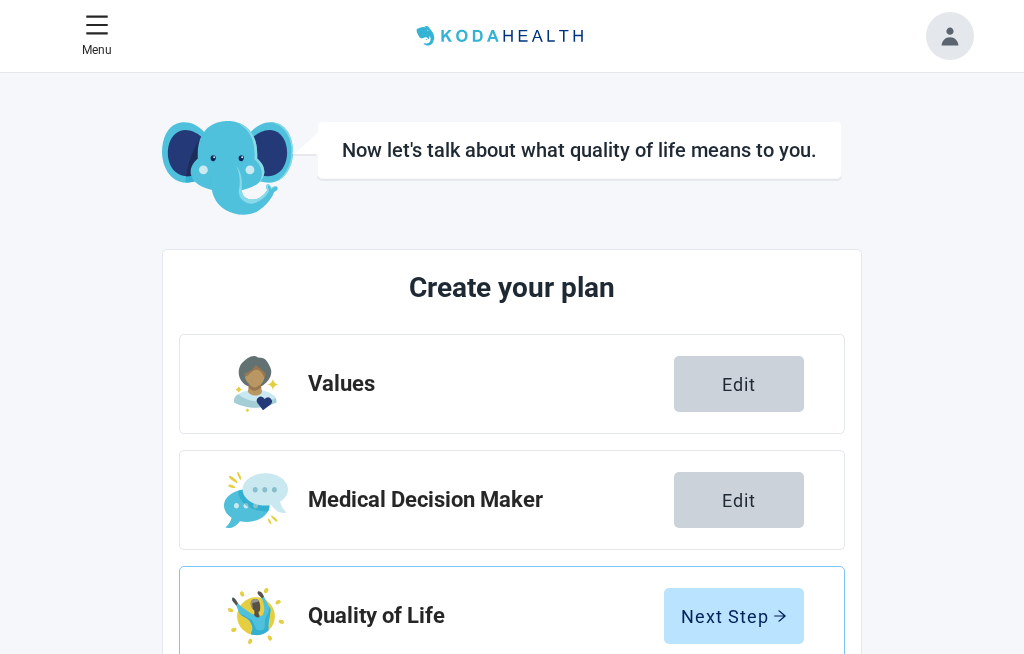 scroll, scrollTop: 102, scrollLeft: 0, axis: vertical 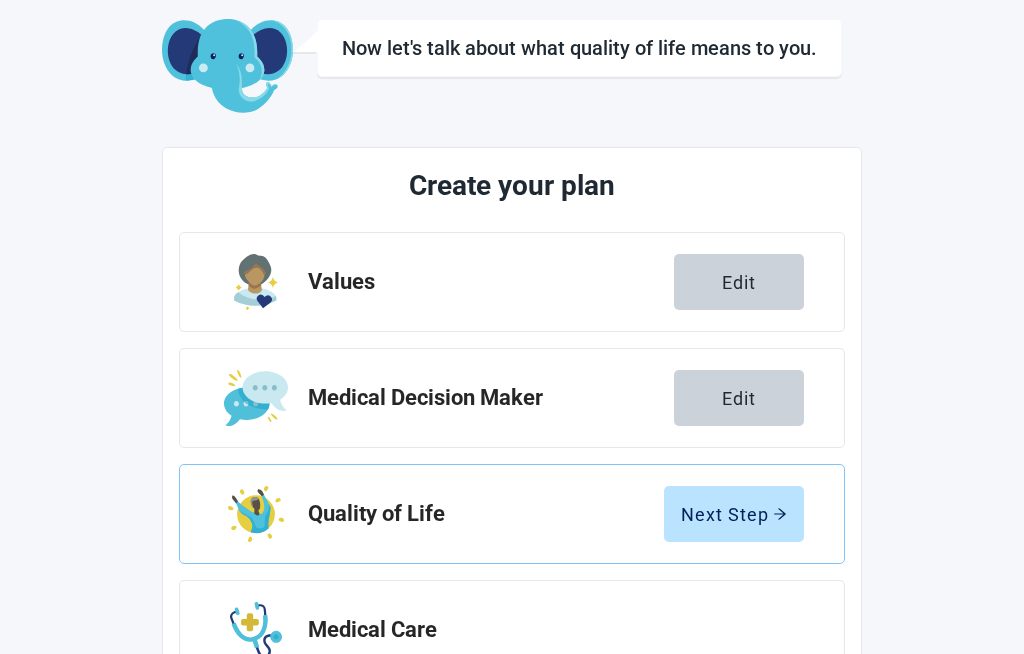 click on "Next Step" at bounding box center (734, 514) 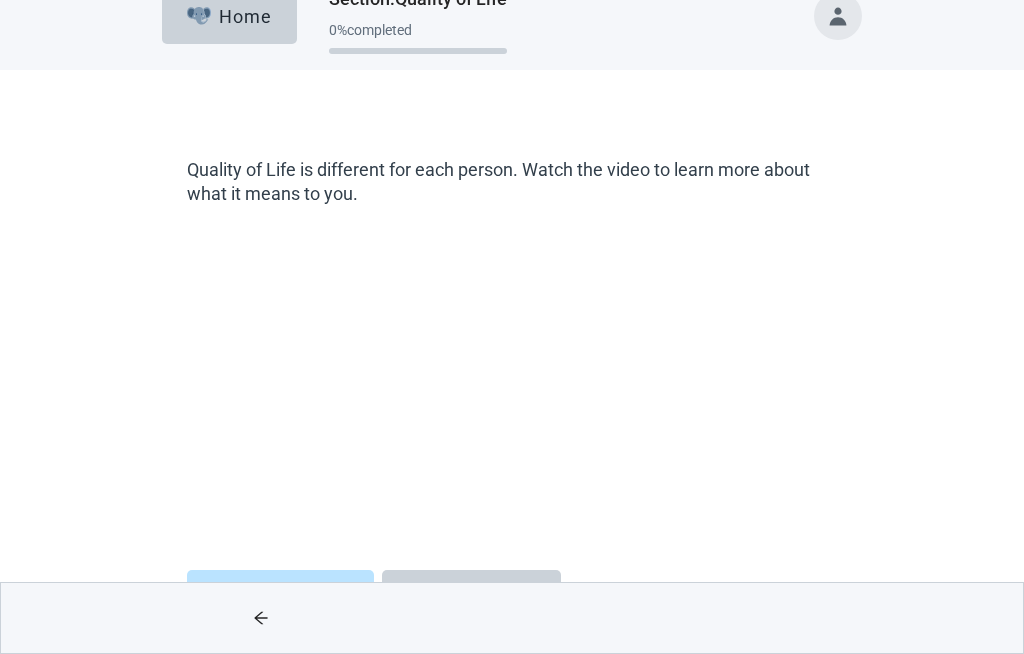 scroll, scrollTop: 103, scrollLeft: 0, axis: vertical 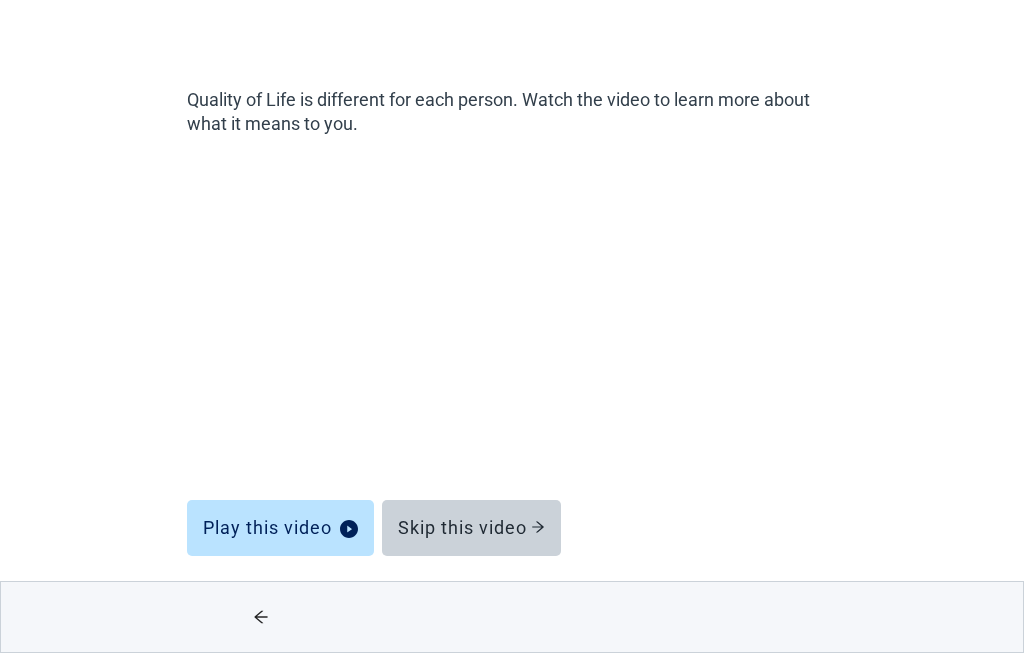 click on "Play this video" at bounding box center (280, 529) 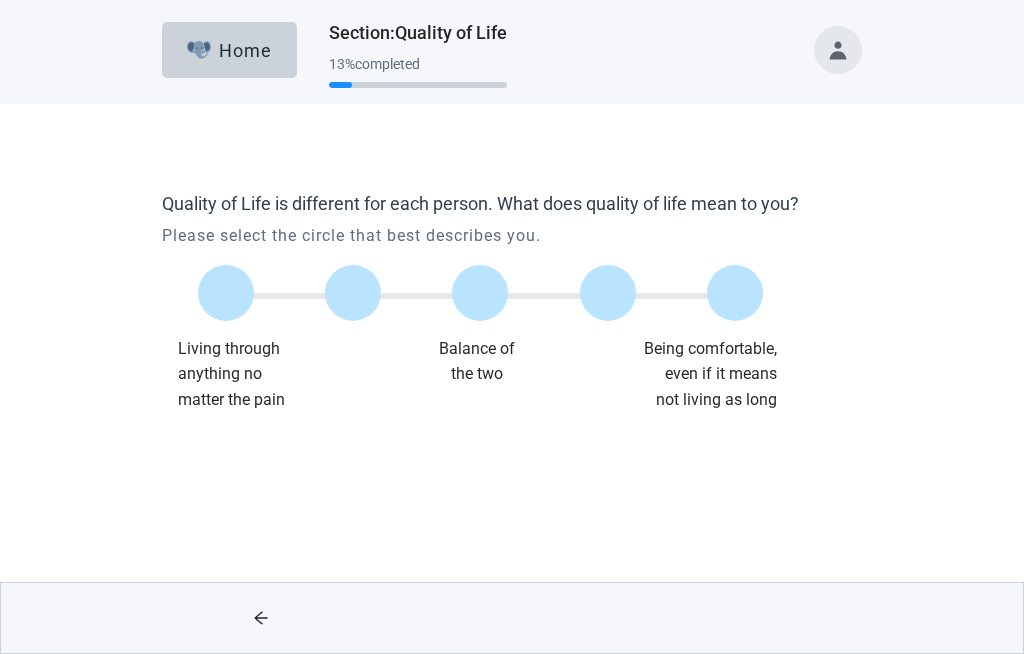 scroll, scrollTop: 0, scrollLeft: 0, axis: both 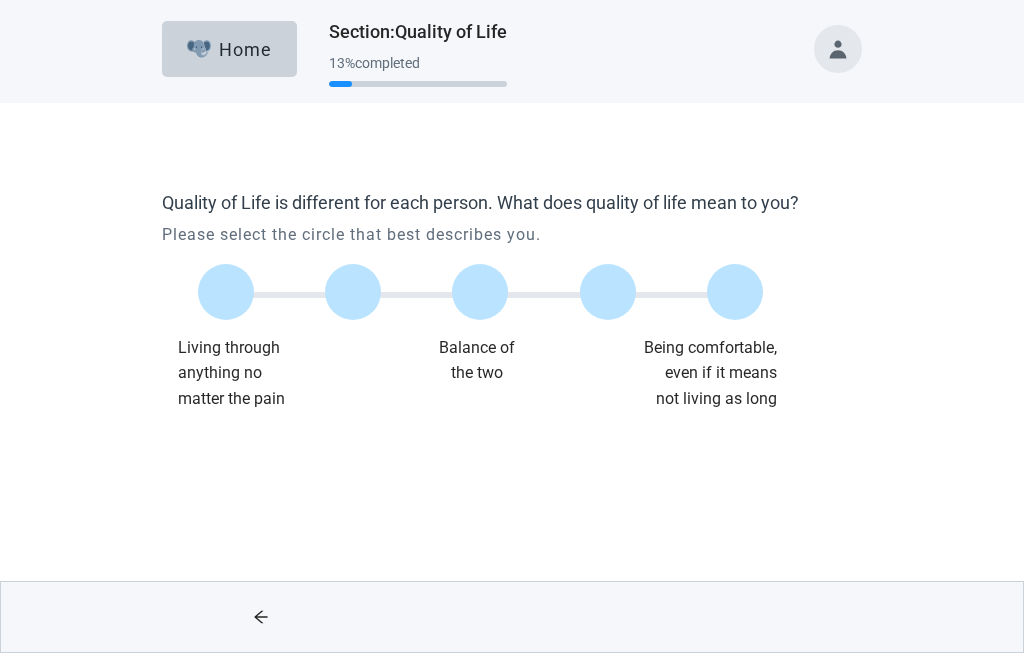 click at bounding box center (480, 293) 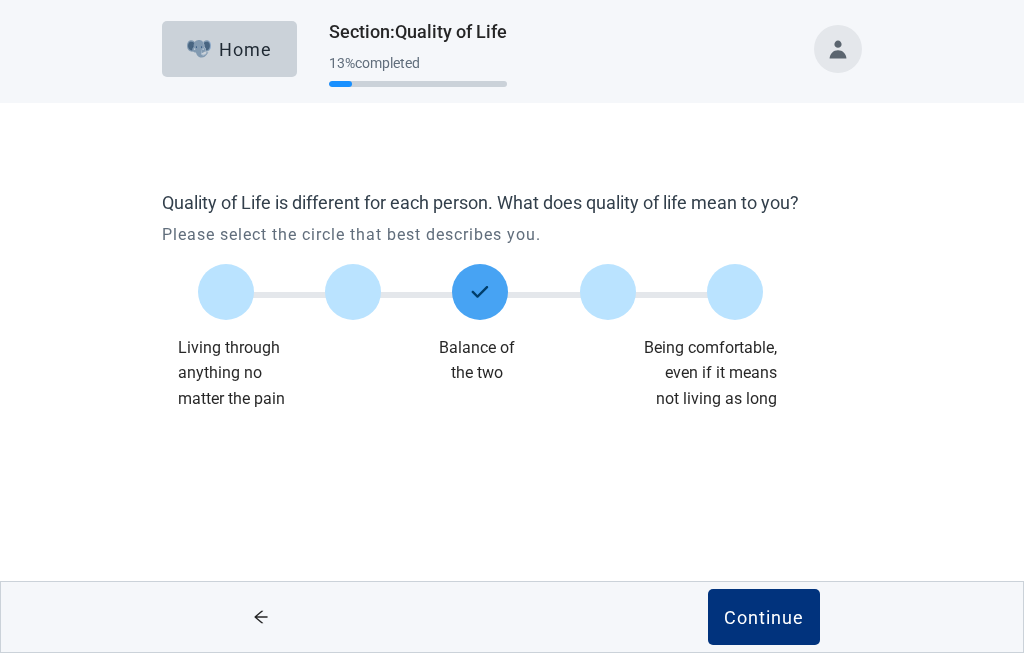 click on "Continue" at bounding box center (764, 618) 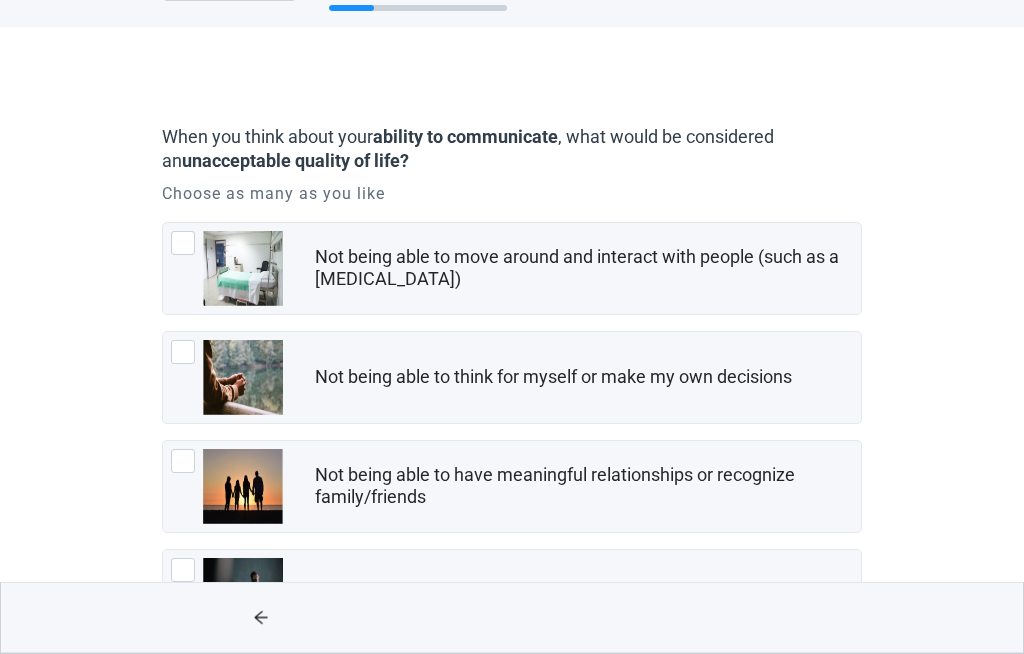 scroll, scrollTop: 77, scrollLeft: 0, axis: vertical 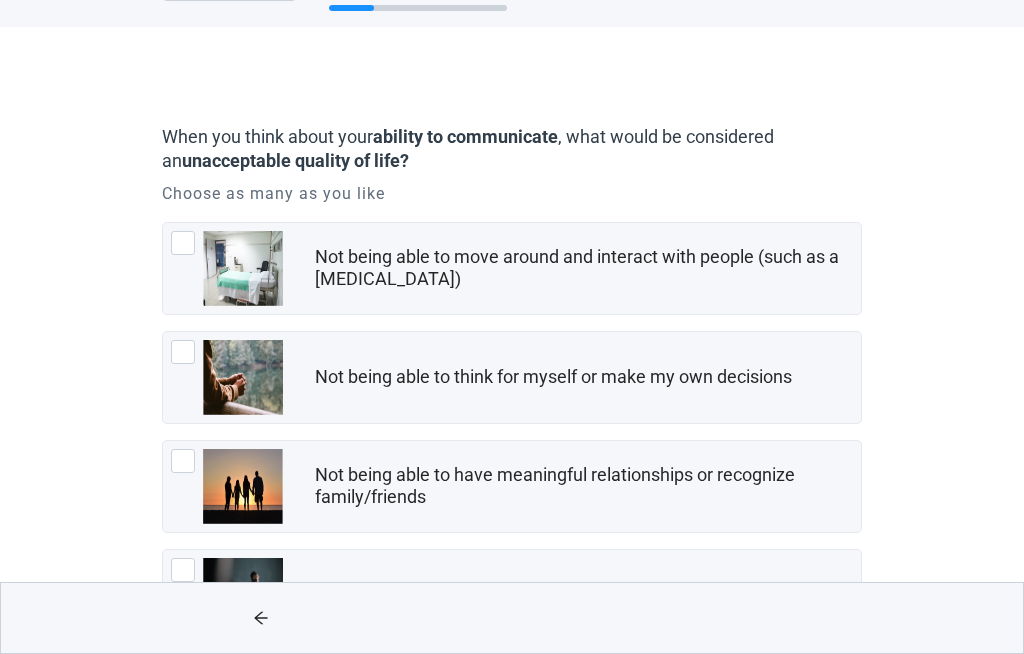 click at bounding box center (183, 243) 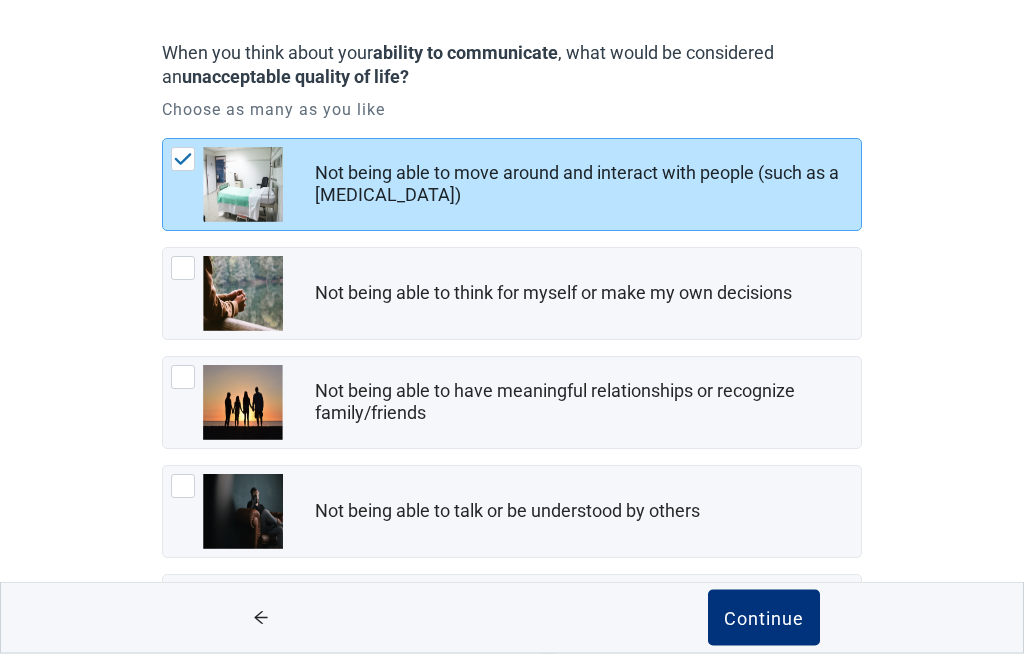 scroll, scrollTop: 167, scrollLeft: 0, axis: vertical 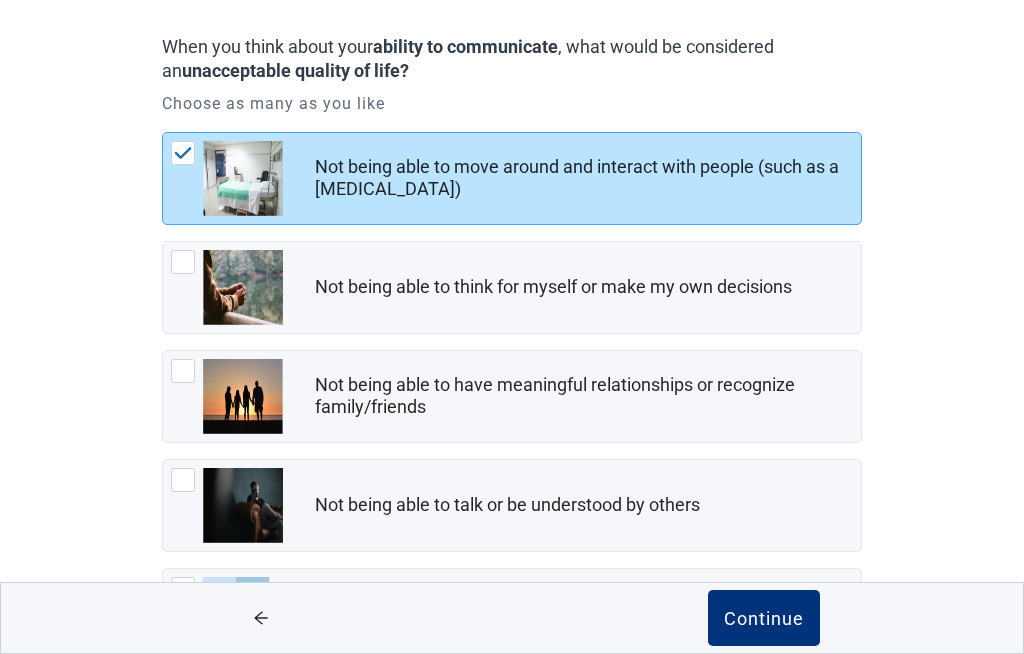click at bounding box center [243, 396] 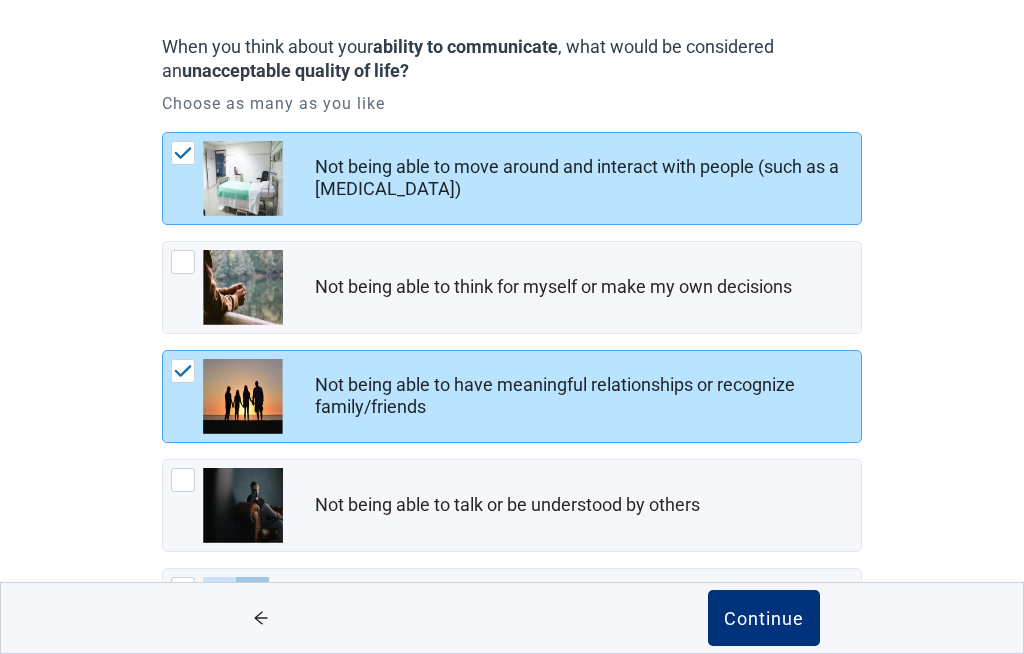 click at bounding box center [227, 287] 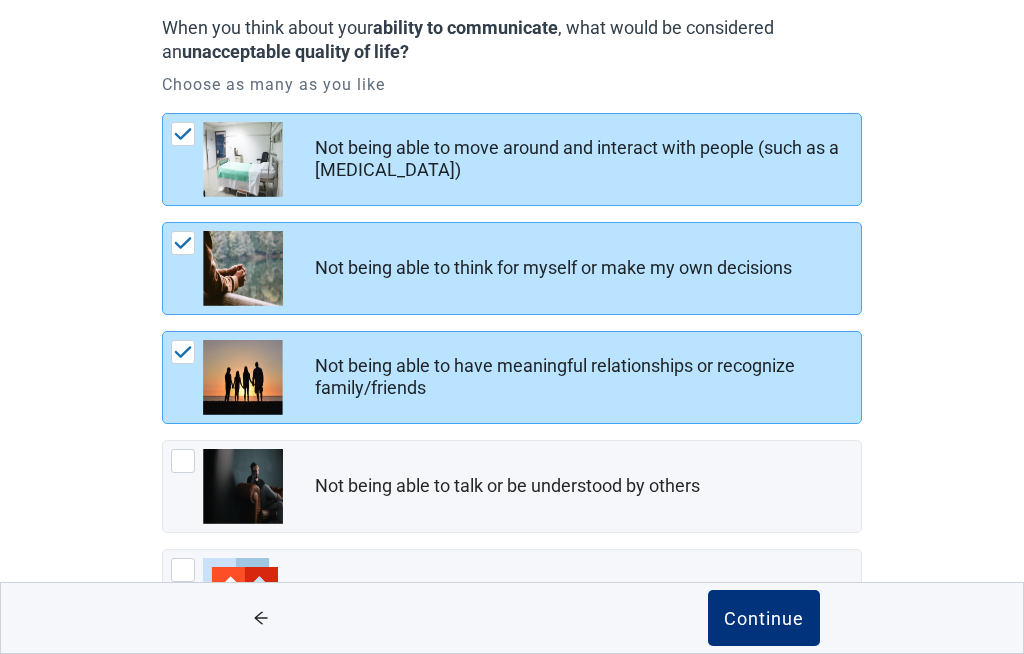 scroll, scrollTop: 187, scrollLeft: 0, axis: vertical 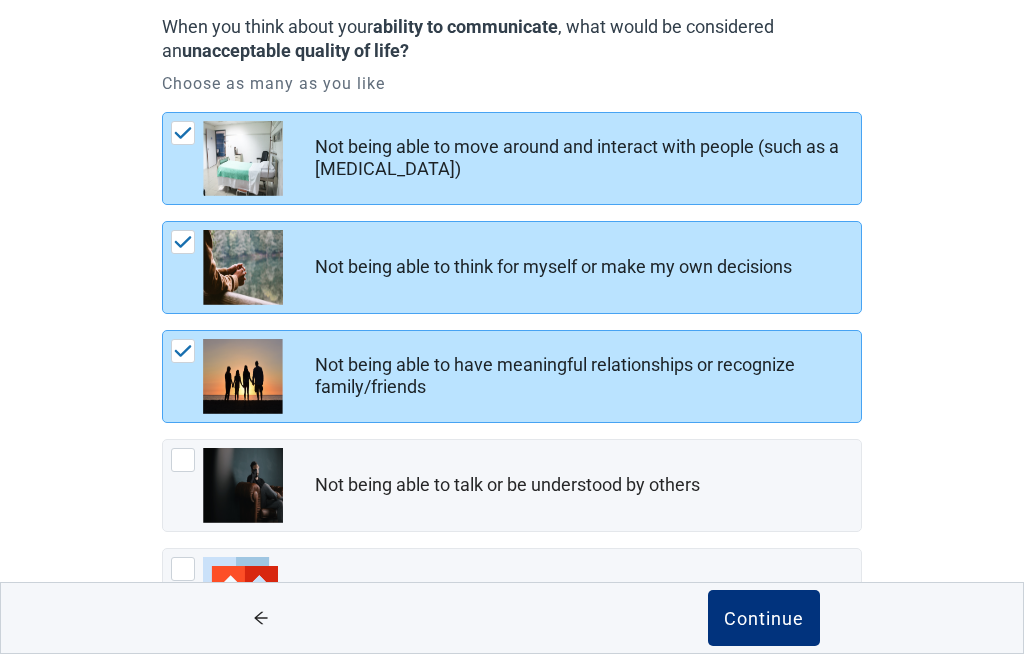 click on "Not being able to think for myself or make my own decisions" at bounding box center (553, 267) 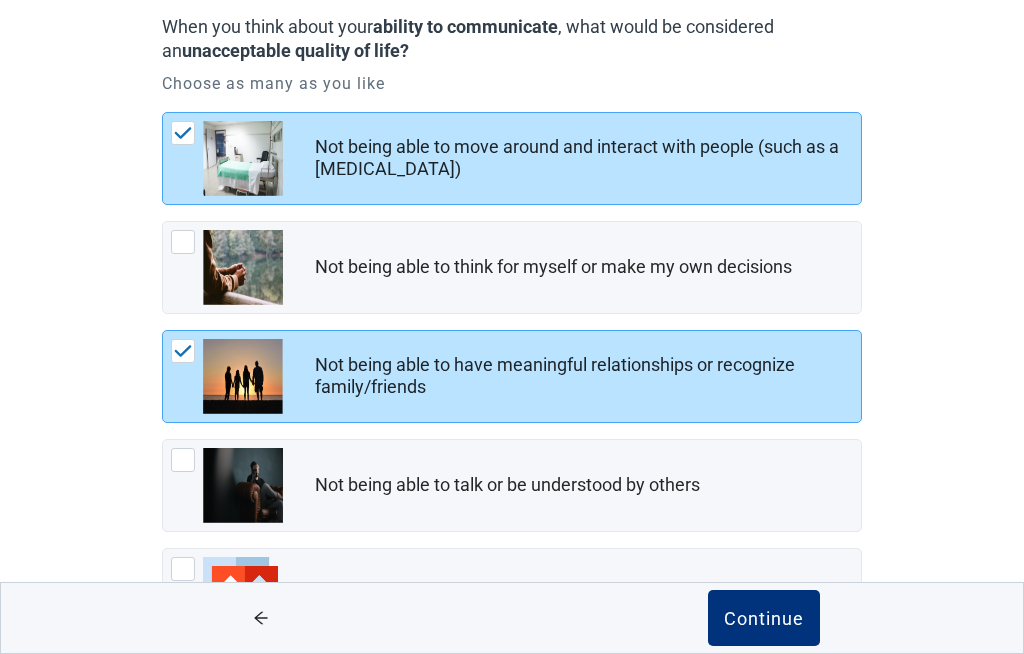click on "Continue" at bounding box center (764, 618) 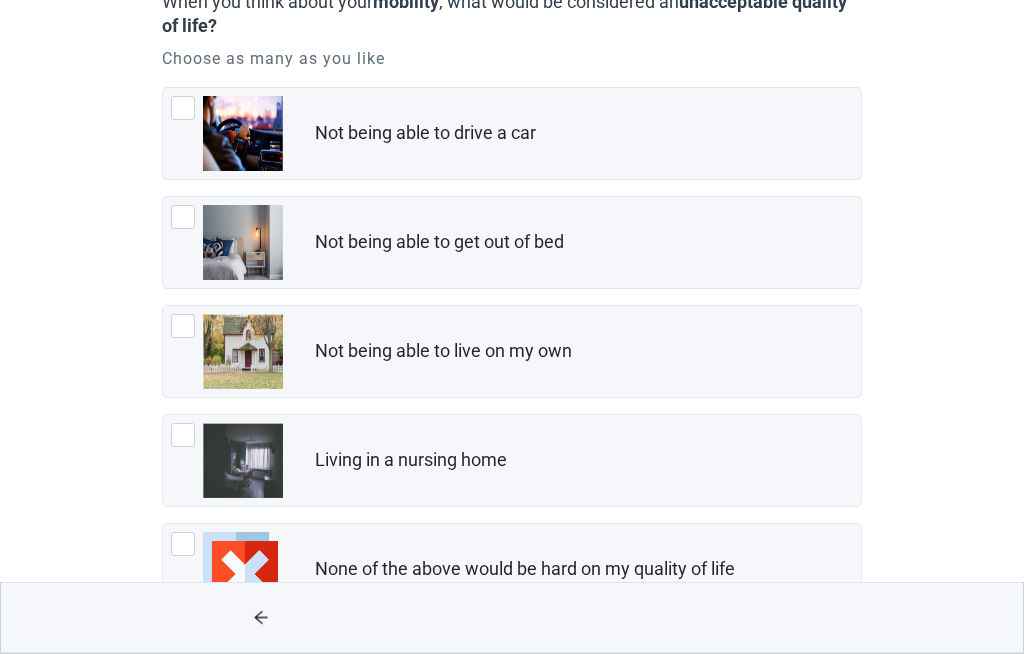 scroll, scrollTop: 212, scrollLeft: 0, axis: vertical 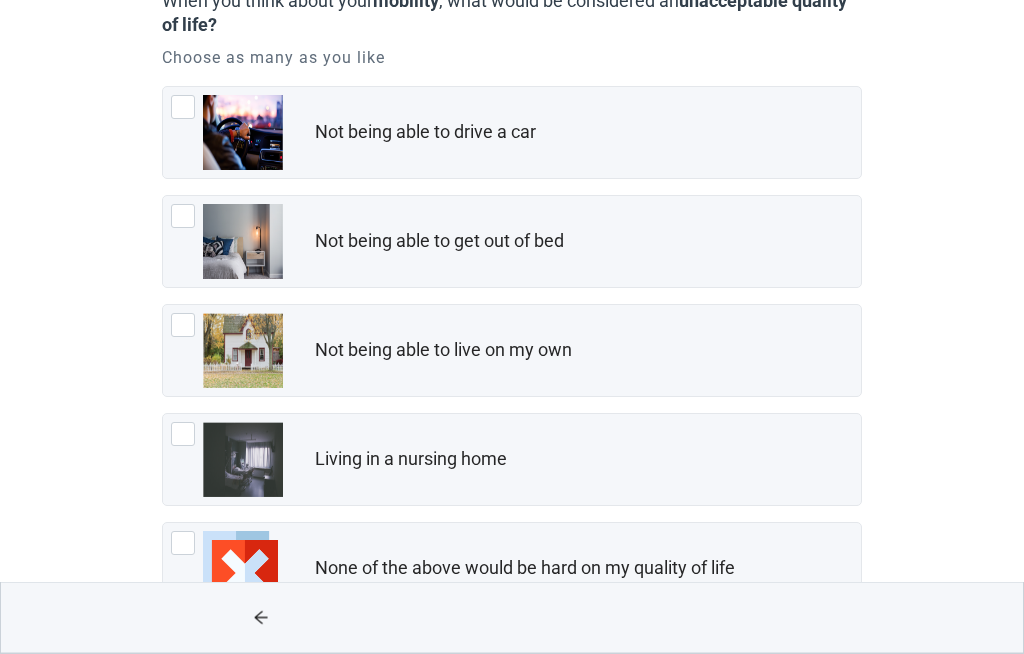 click on "Living in a nursing home" at bounding box center (588, 460) 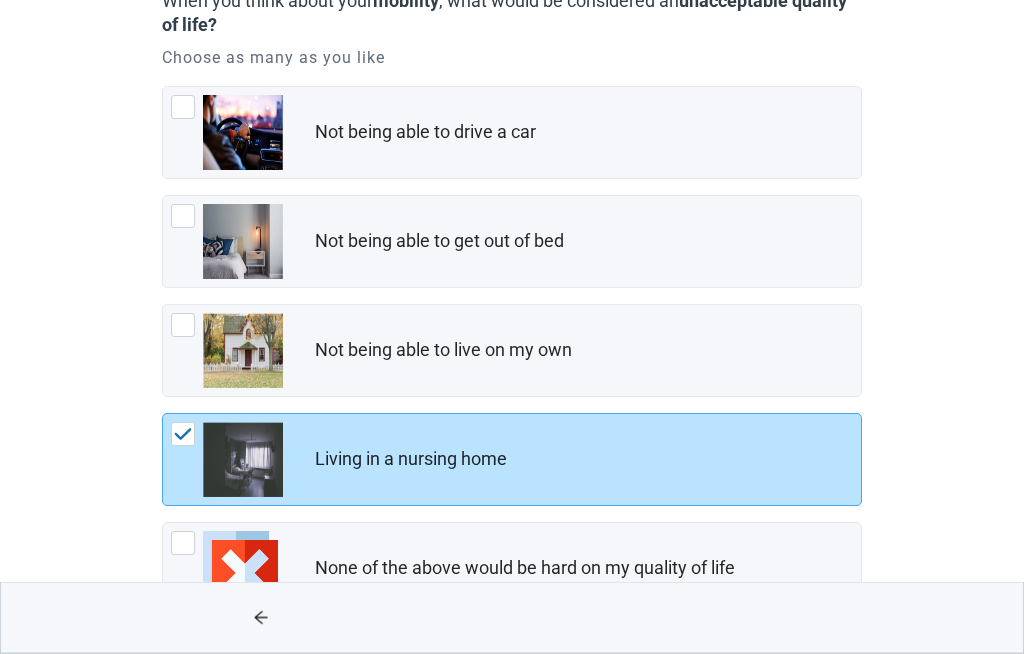 scroll, scrollTop: 213, scrollLeft: 0, axis: vertical 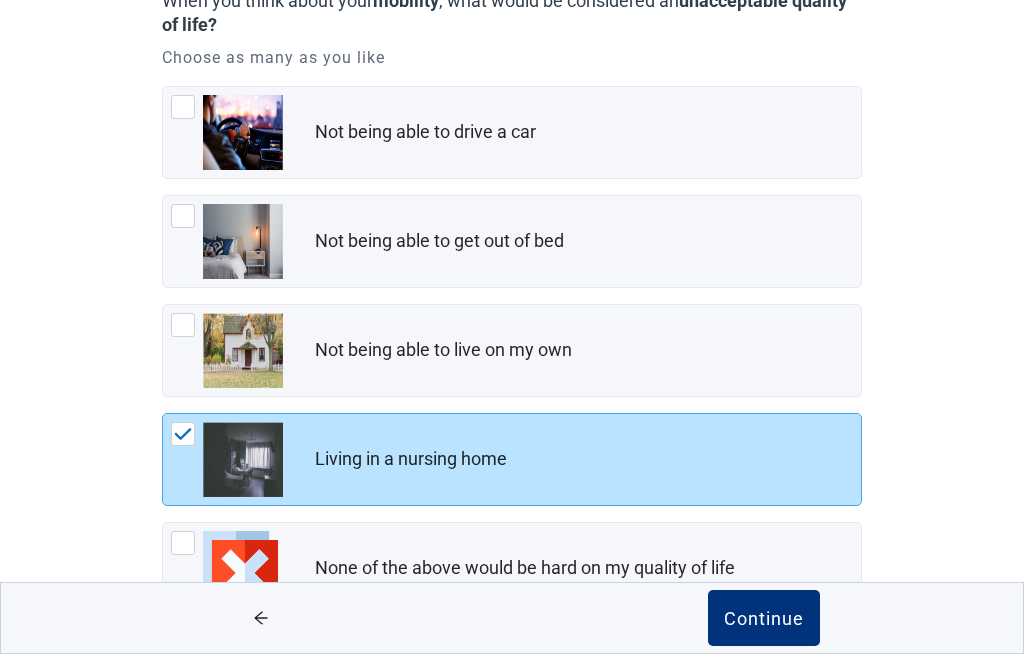 click on "Continue" at bounding box center (764, 618) 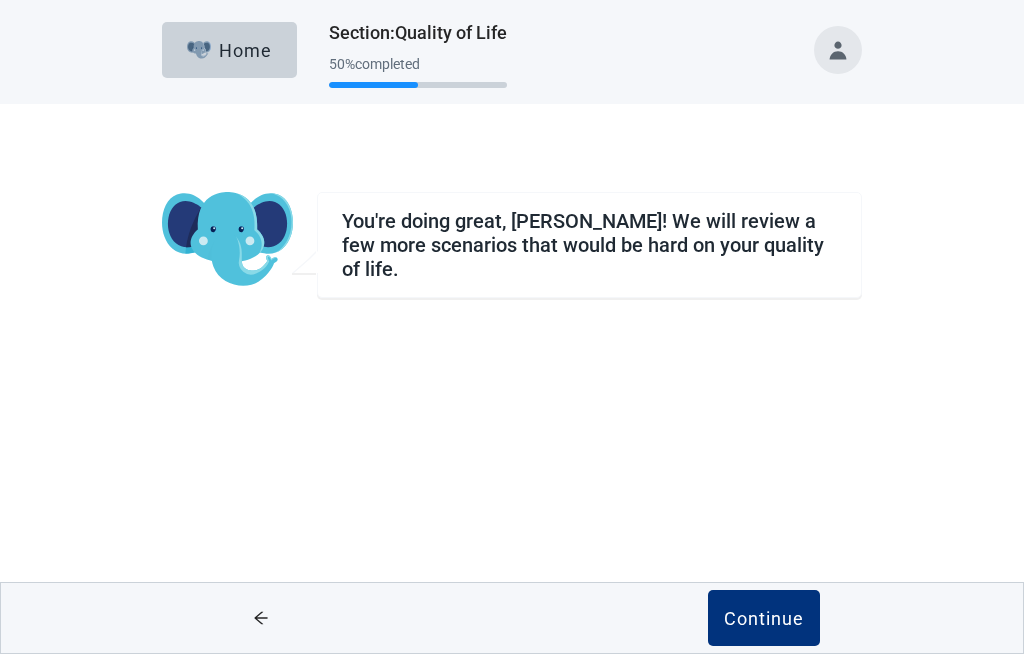scroll, scrollTop: 0, scrollLeft: 0, axis: both 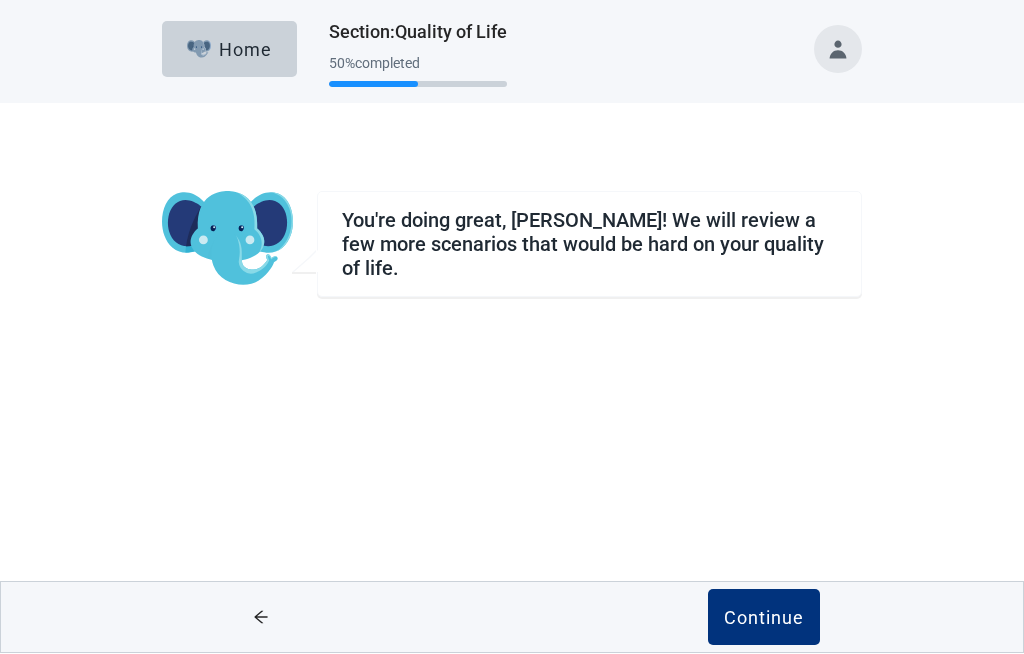 click on "Continue" at bounding box center (764, 618) 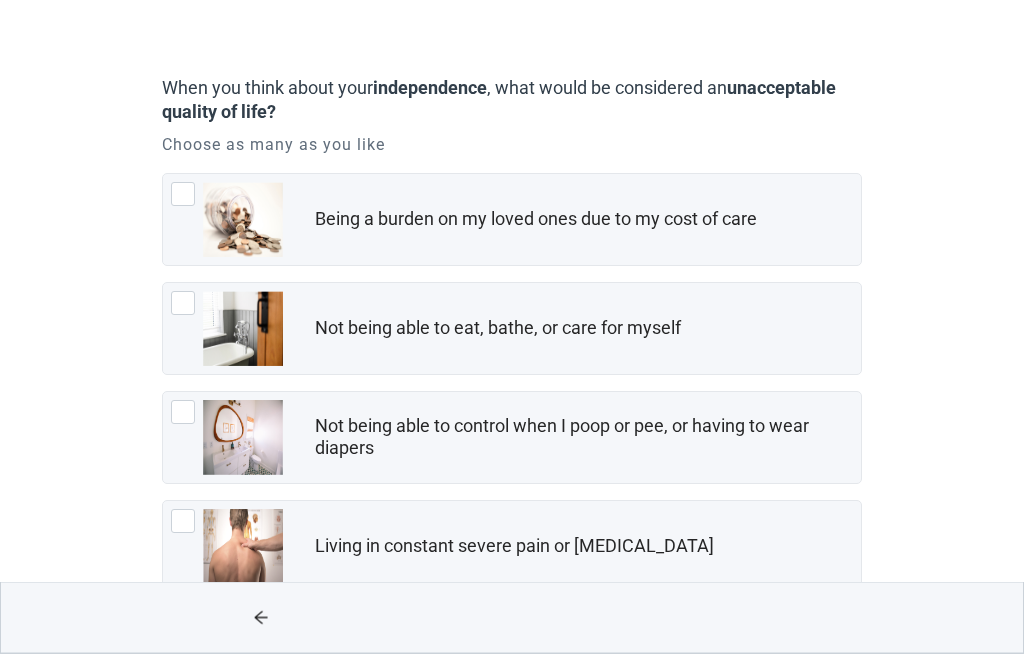 scroll, scrollTop: 126, scrollLeft: 0, axis: vertical 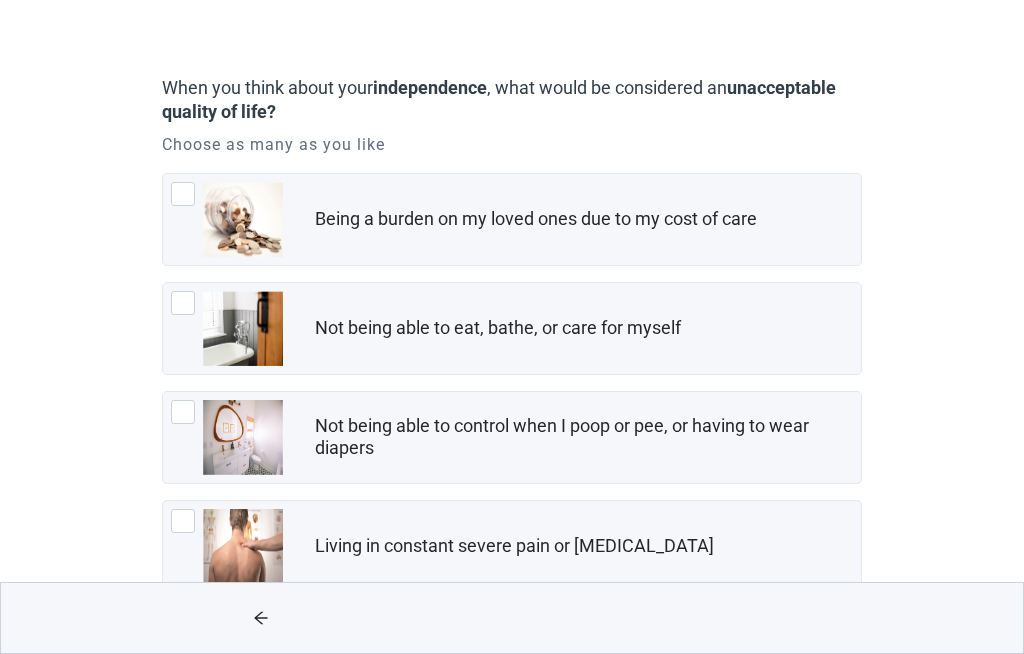 click on "Living in constant severe pain or shortness of breath" at bounding box center (588, 546) 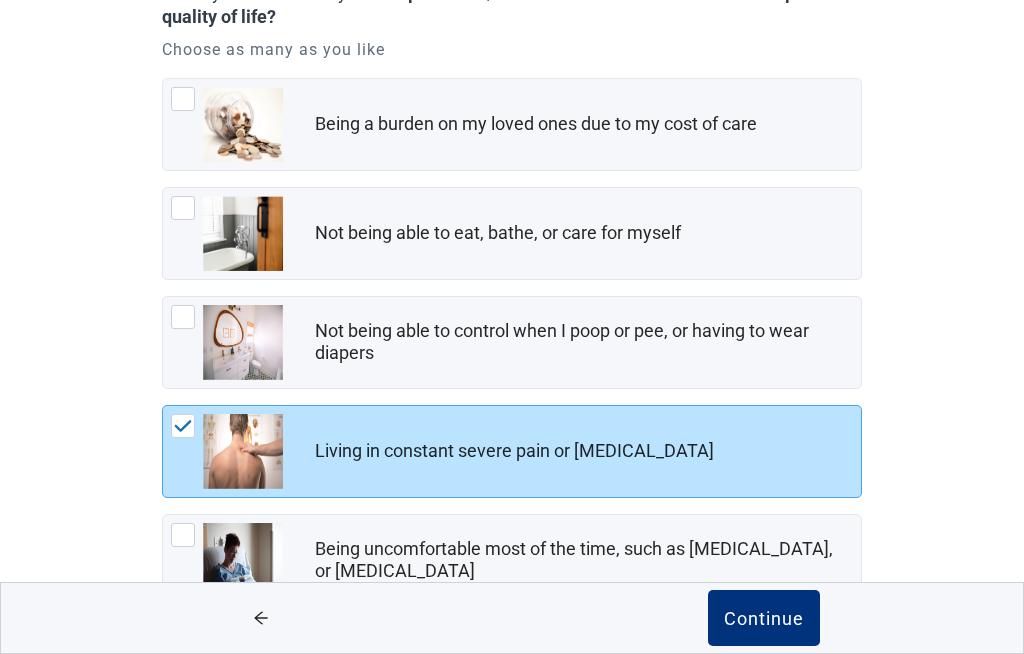 scroll, scrollTop: 223, scrollLeft: 0, axis: vertical 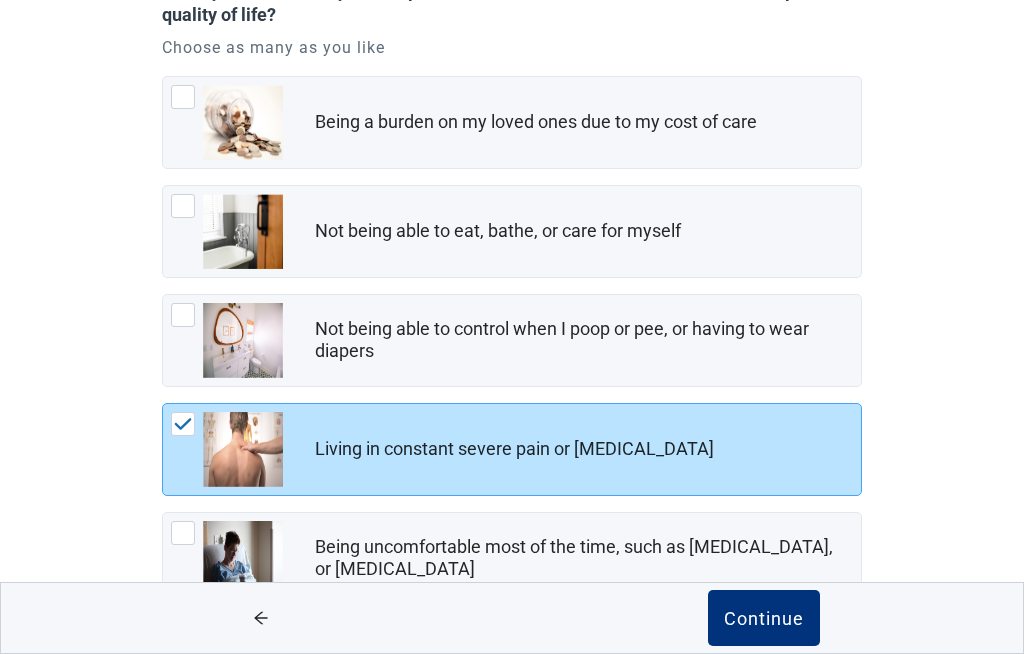 click on "Being uncomfortable most of the time, such as nausea, vomiting, or diarrhea" at bounding box center (582, 558) 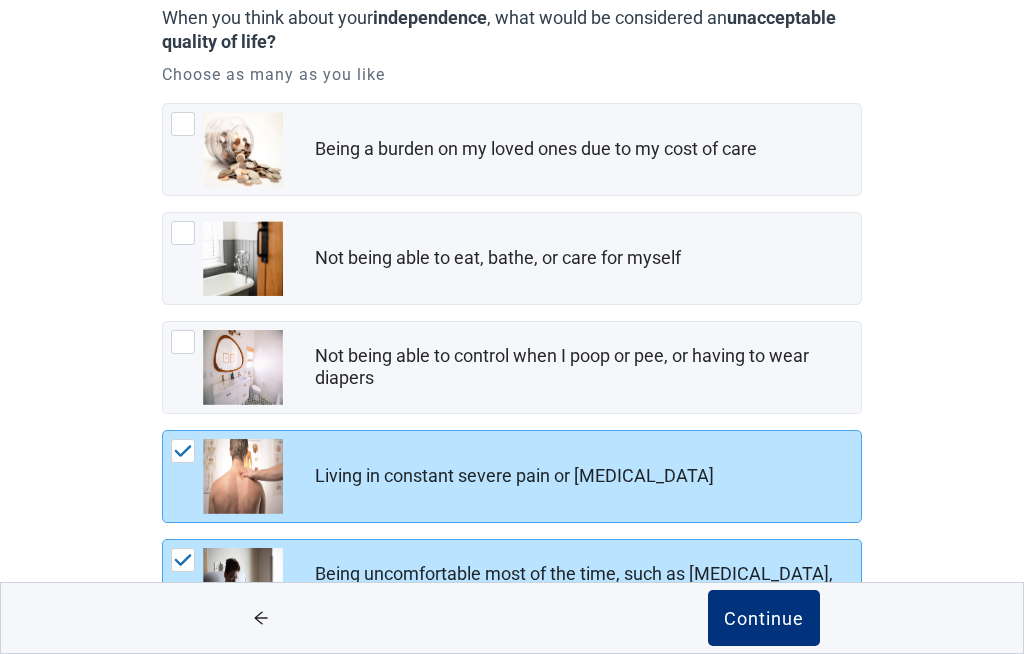 scroll, scrollTop: 202, scrollLeft: 0, axis: vertical 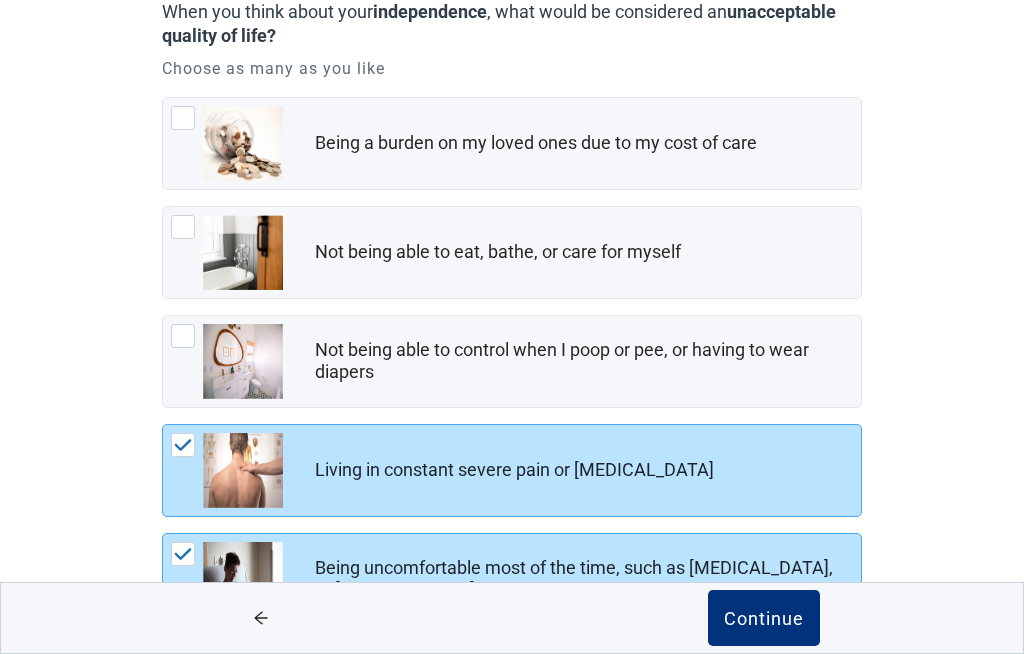 click on "Continue" at bounding box center (764, 618) 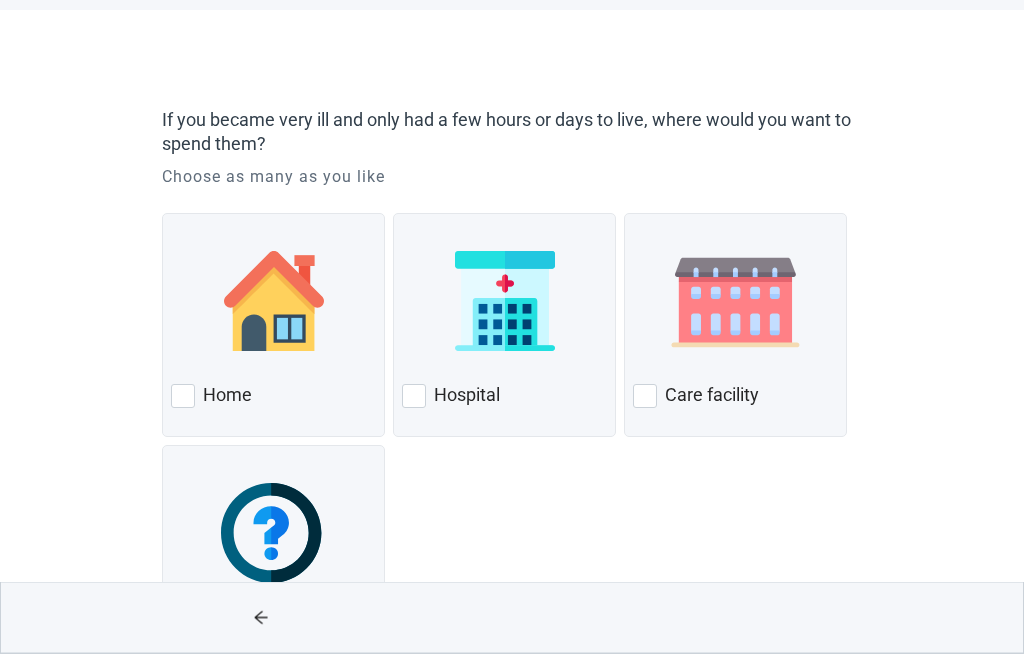 scroll, scrollTop: 94, scrollLeft: 0, axis: vertical 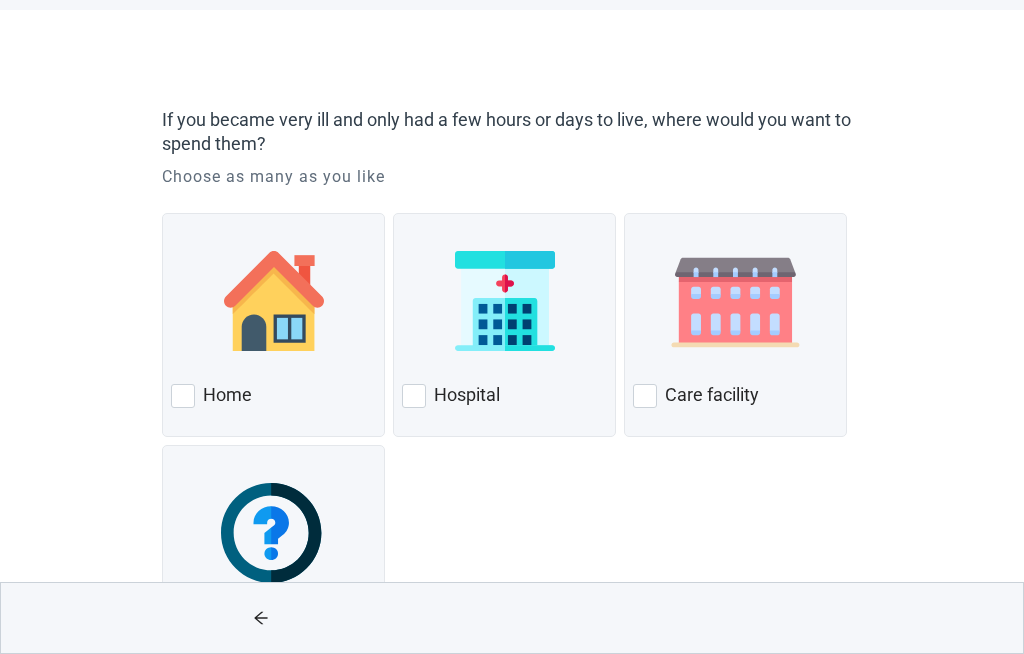 click at bounding box center [274, 301] 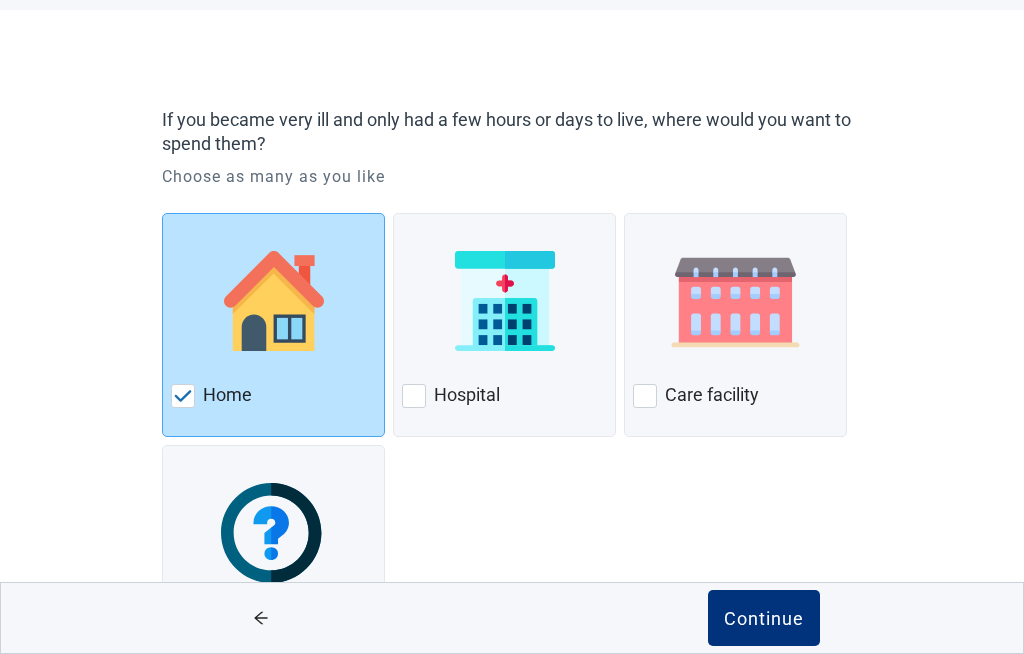 click on "Continue" at bounding box center (764, 618) 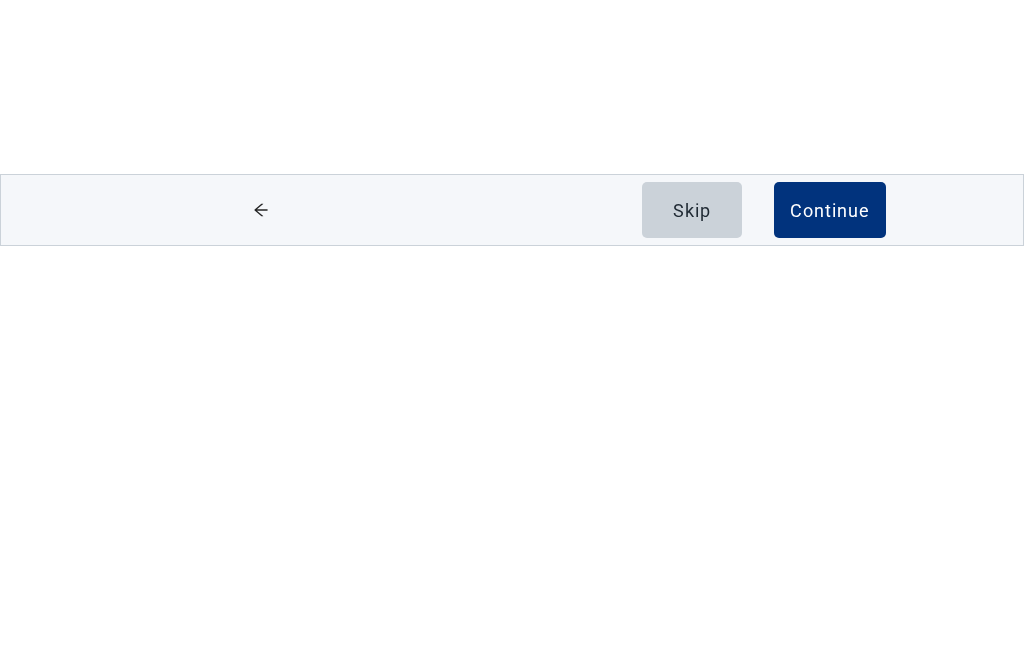 scroll, scrollTop: 0, scrollLeft: 0, axis: both 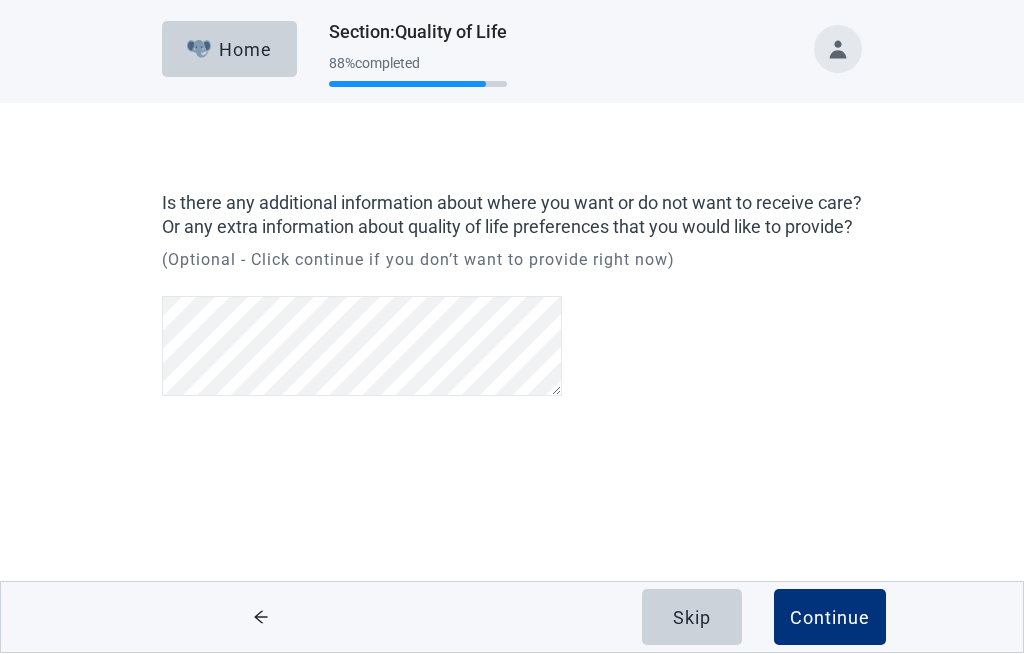click on "Continue" at bounding box center (830, 618) 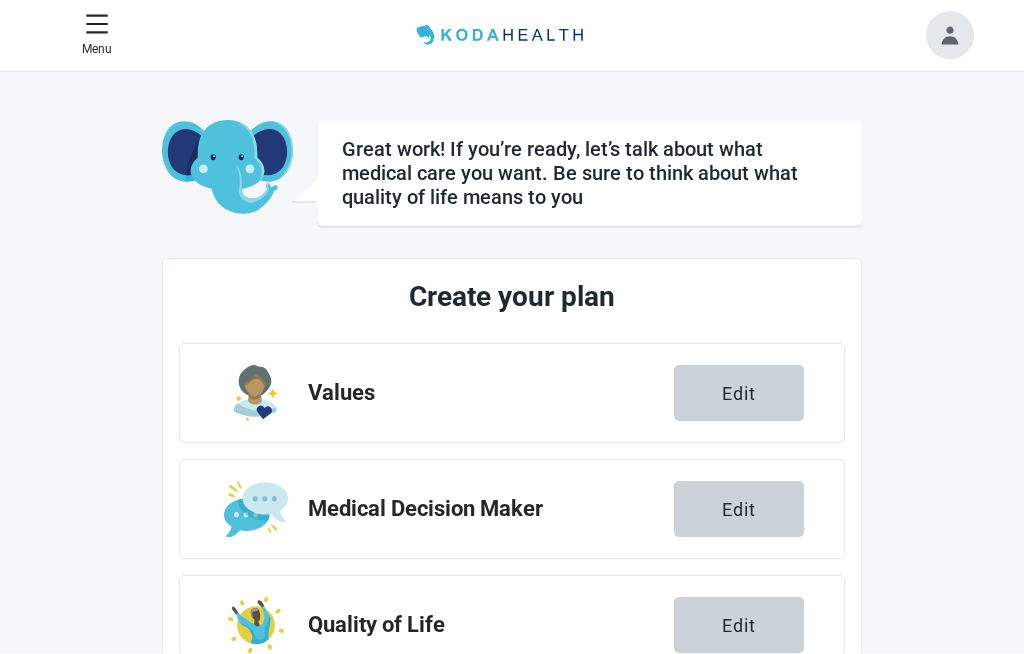 scroll, scrollTop: 1, scrollLeft: 0, axis: vertical 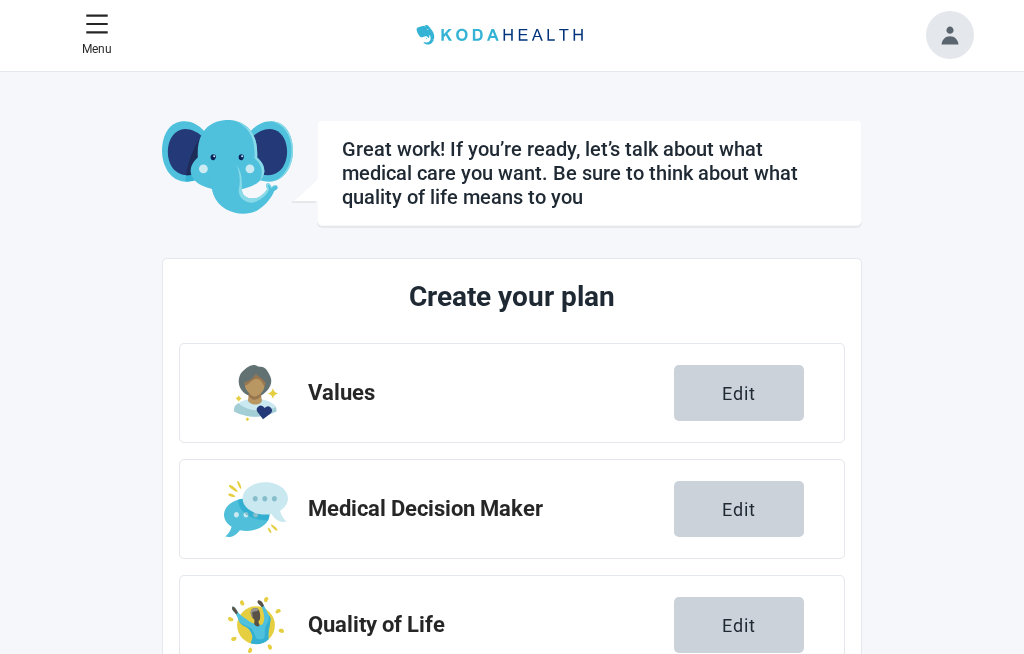 click on "Quality of Life Edit" at bounding box center (512, 625) 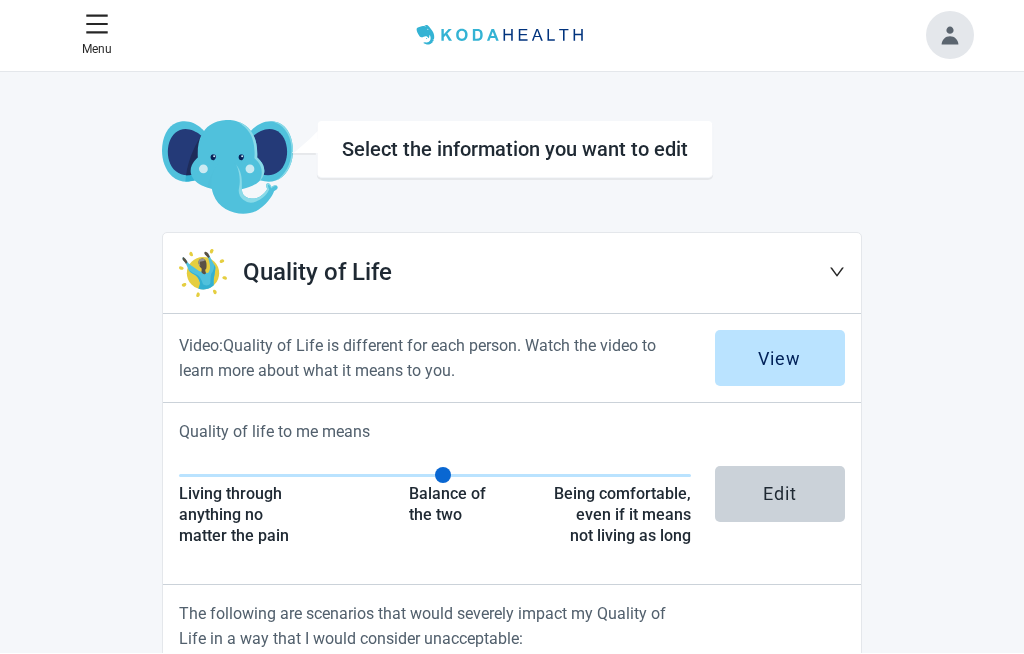 scroll, scrollTop: 3, scrollLeft: 0, axis: vertical 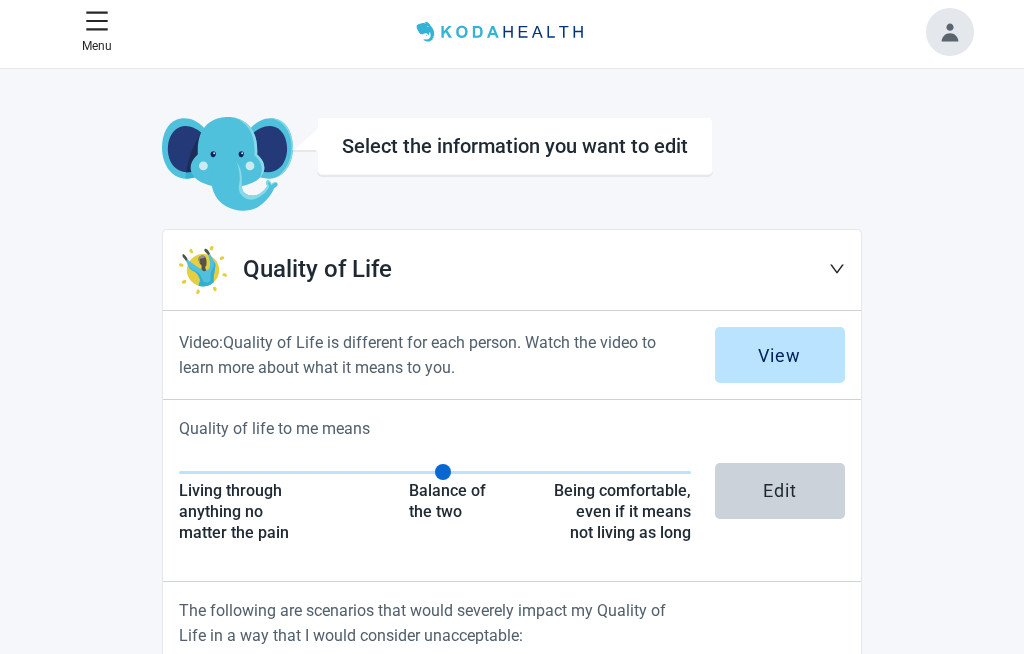 click on "Edit" at bounding box center [780, 492] 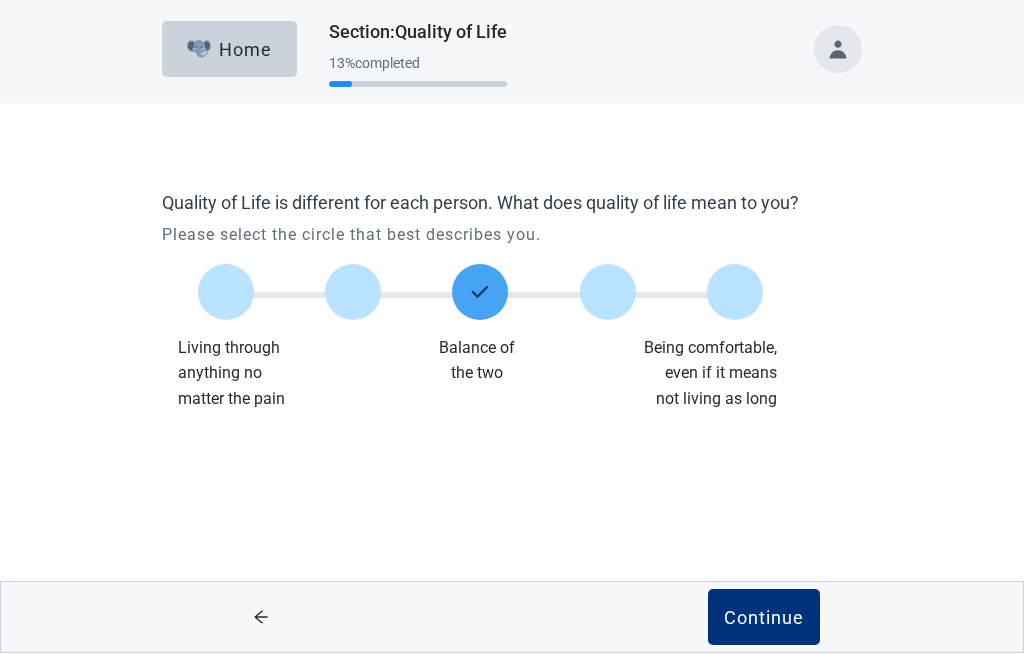 scroll, scrollTop: 0, scrollLeft: 0, axis: both 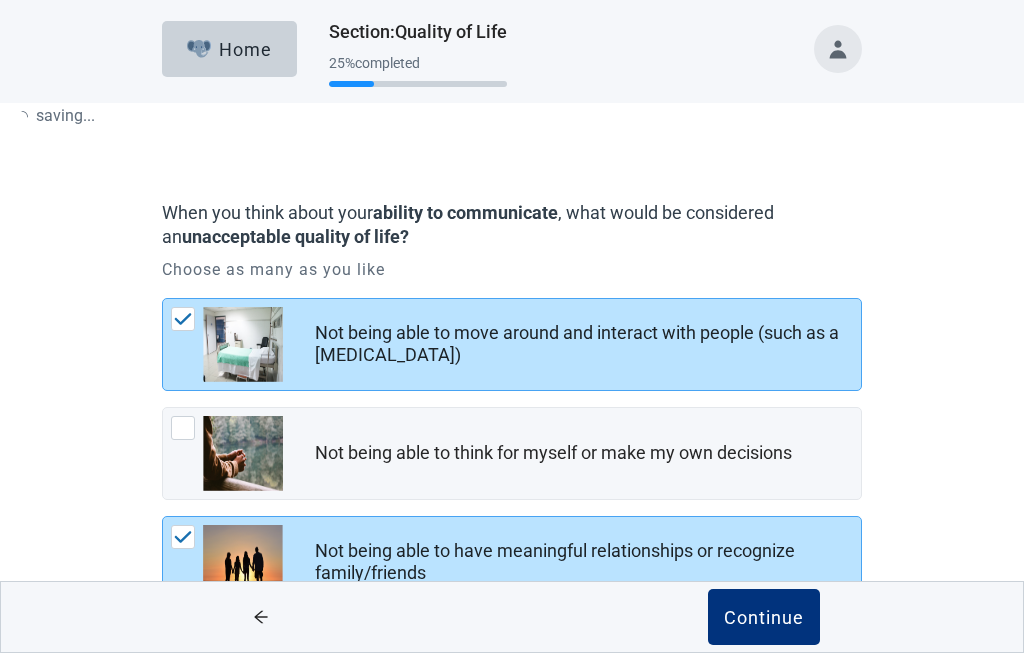 click on "Continue" at bounding box center [764, 618] 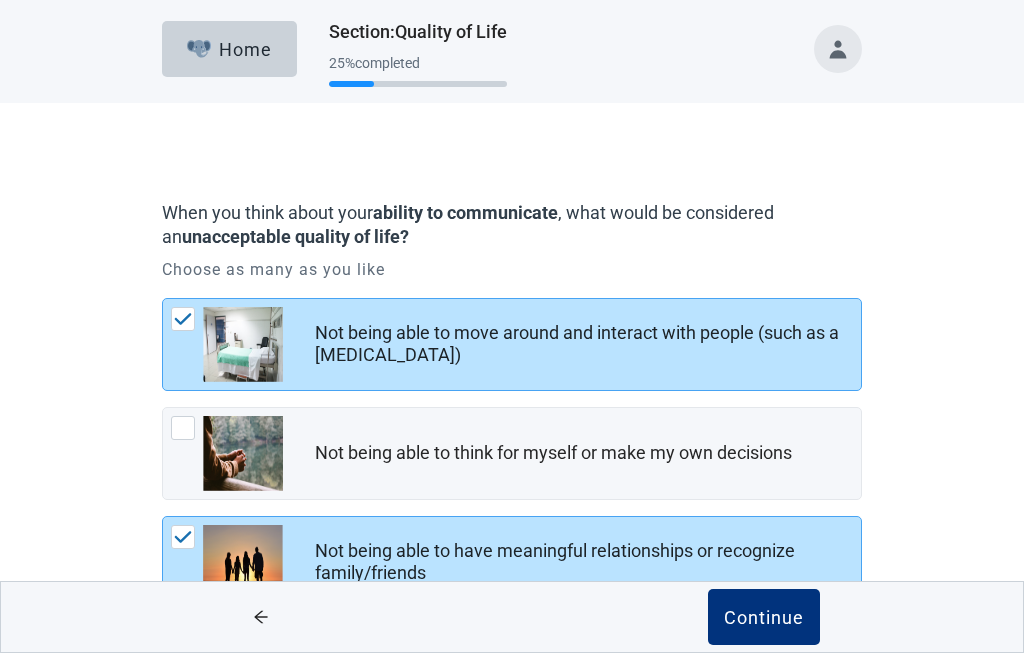 scroll, scrollTop: 178, scrollLeft: 0, axis: vertical 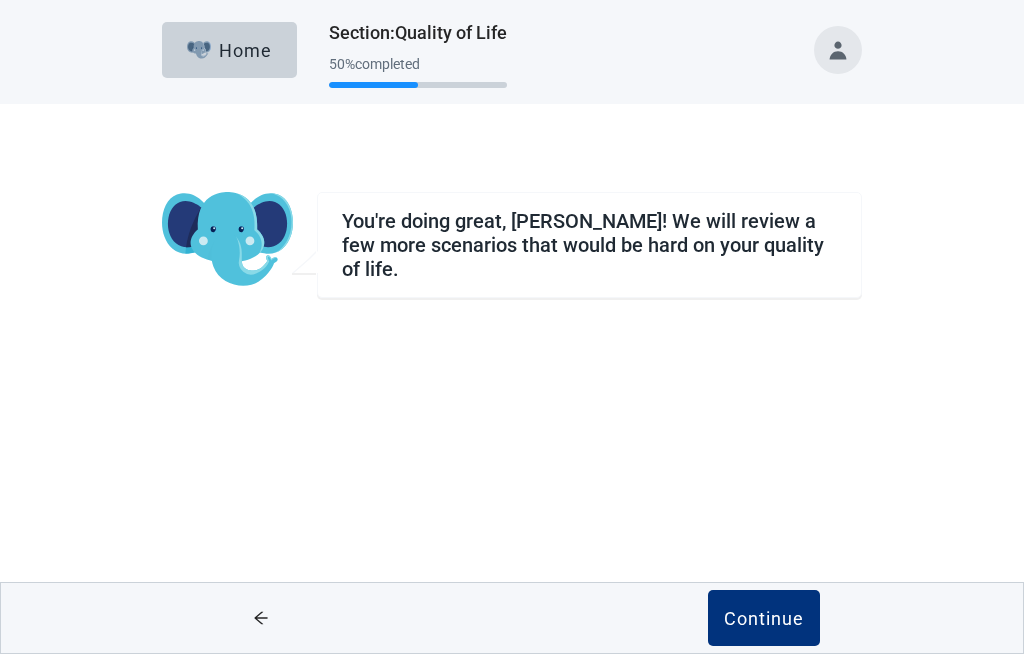 click on "Skip to main content Home Section :  Quality of Life 50 %  completed You're doing great, Mindy! We will review a few more scenarios that would be hard on your quality of life. Continue" at bounding box center [512, 327] 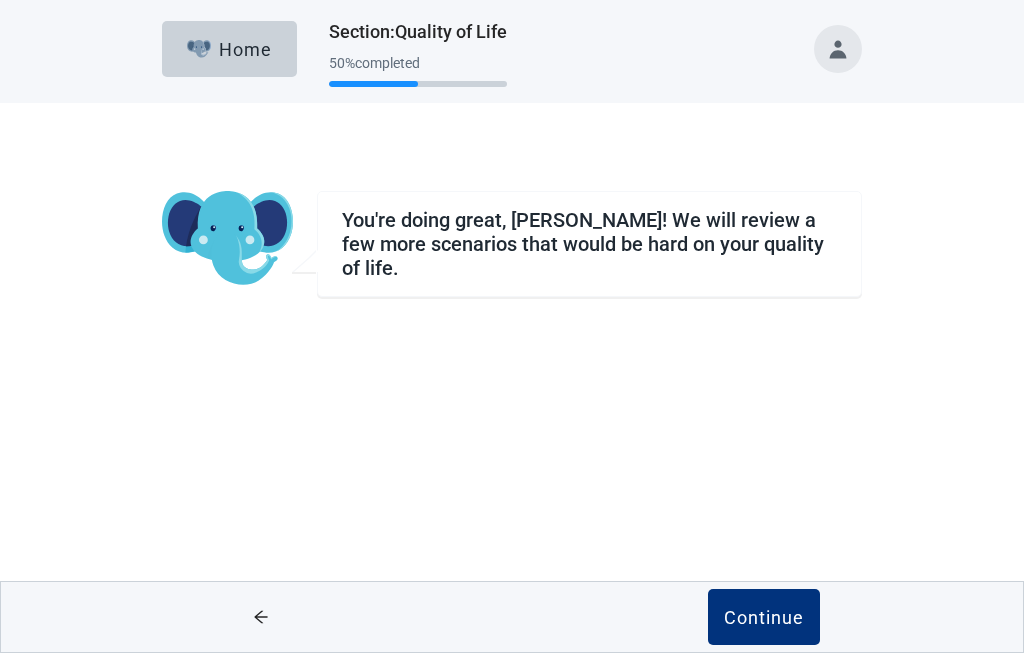 click on "Continue" at bounding box center [764, 618] 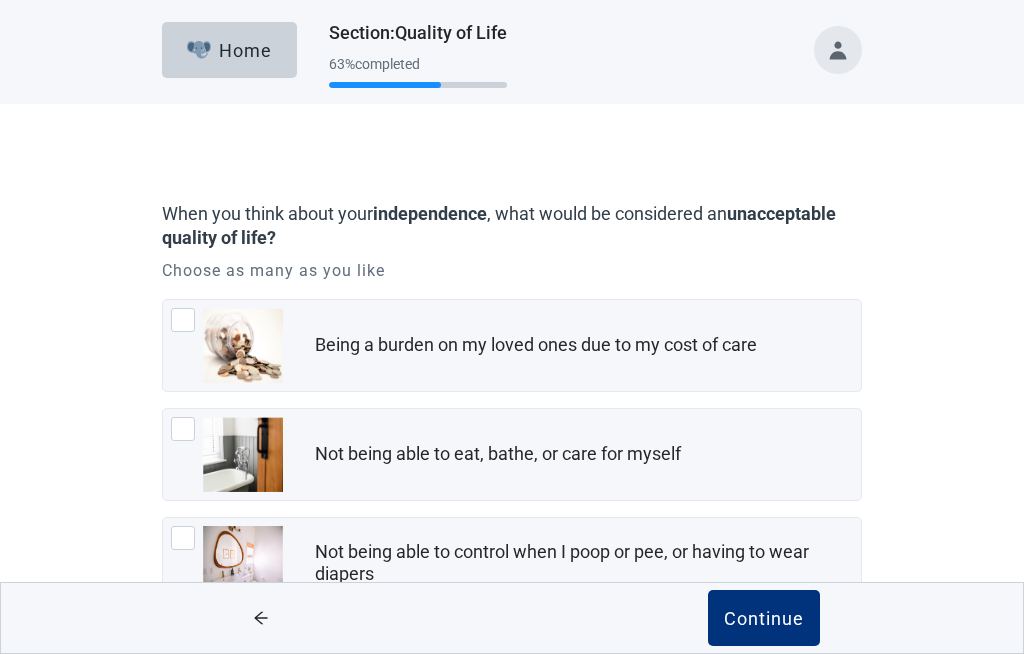 click on "Continue" at bounding box center (764, 618) 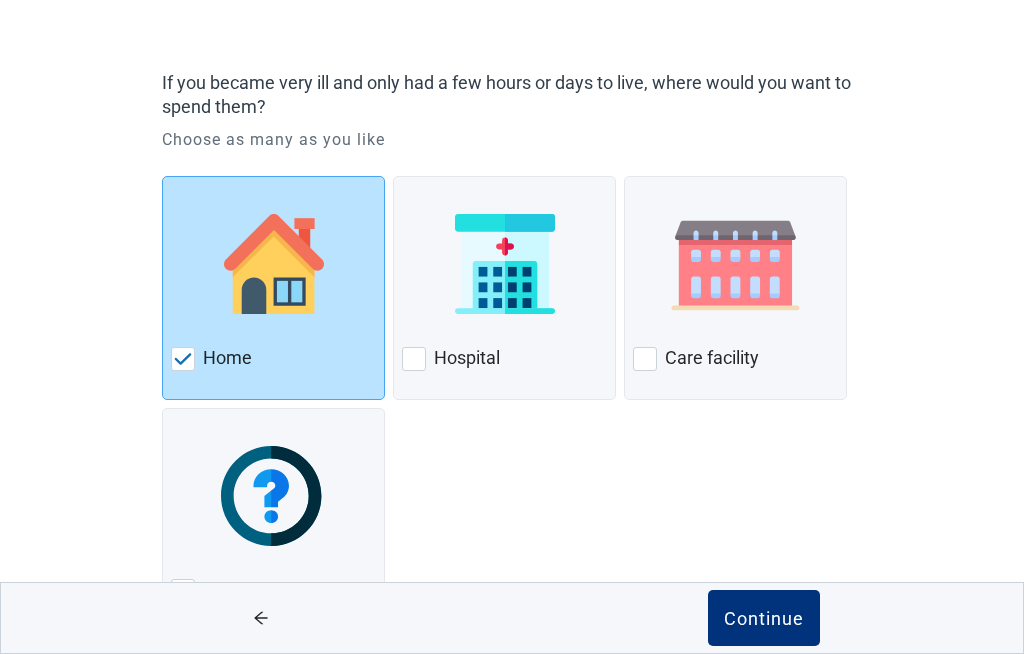scroll, scrollTop: 137, scrollLeft: 0, axis: vertical 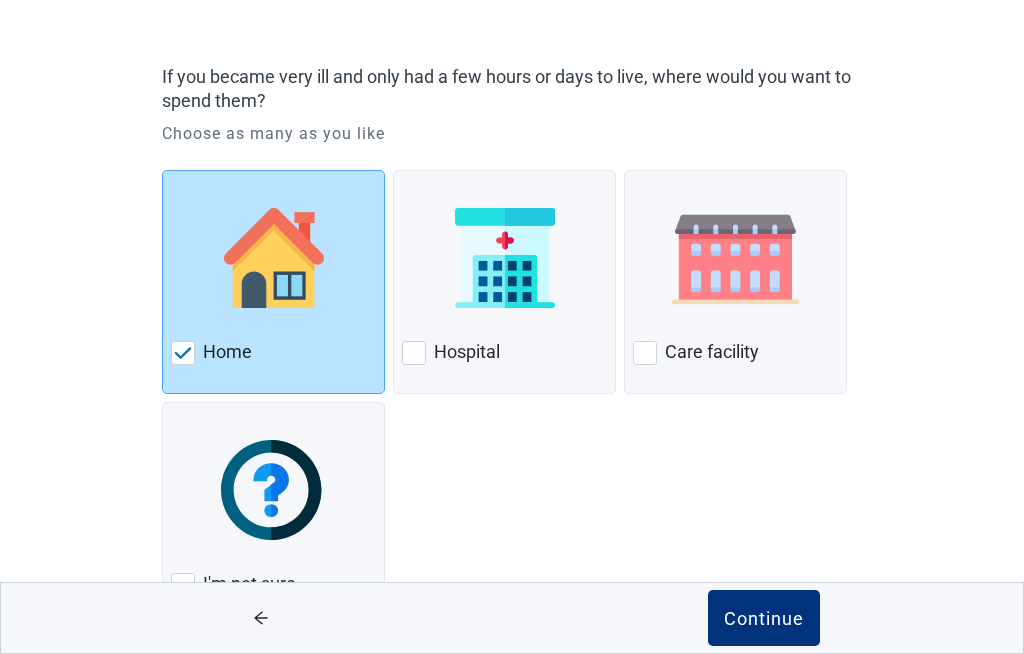 click on "Continue" at bounding box center (764, 618) 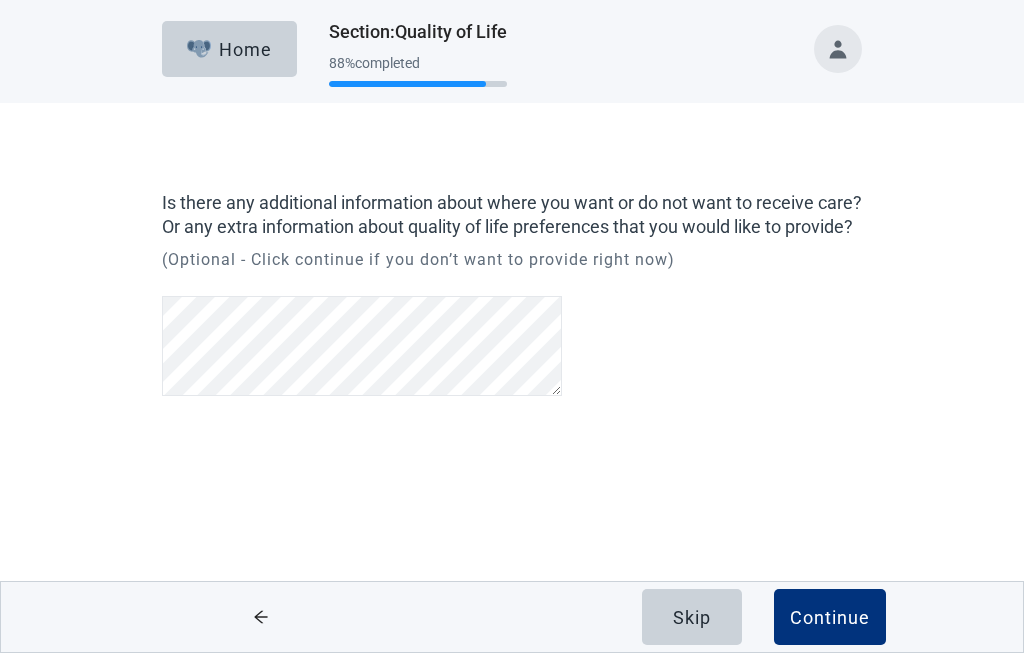 scroll, scrollTop: 0, scrollLeft: 0, axis: both 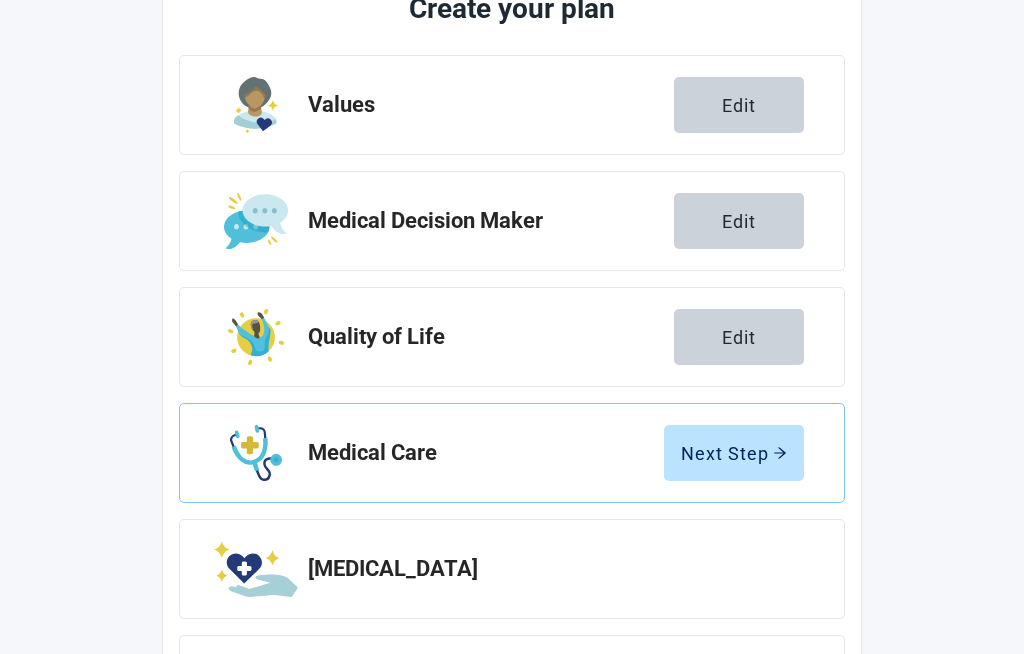 click on "Next Step" at bounding box center (734, 453) 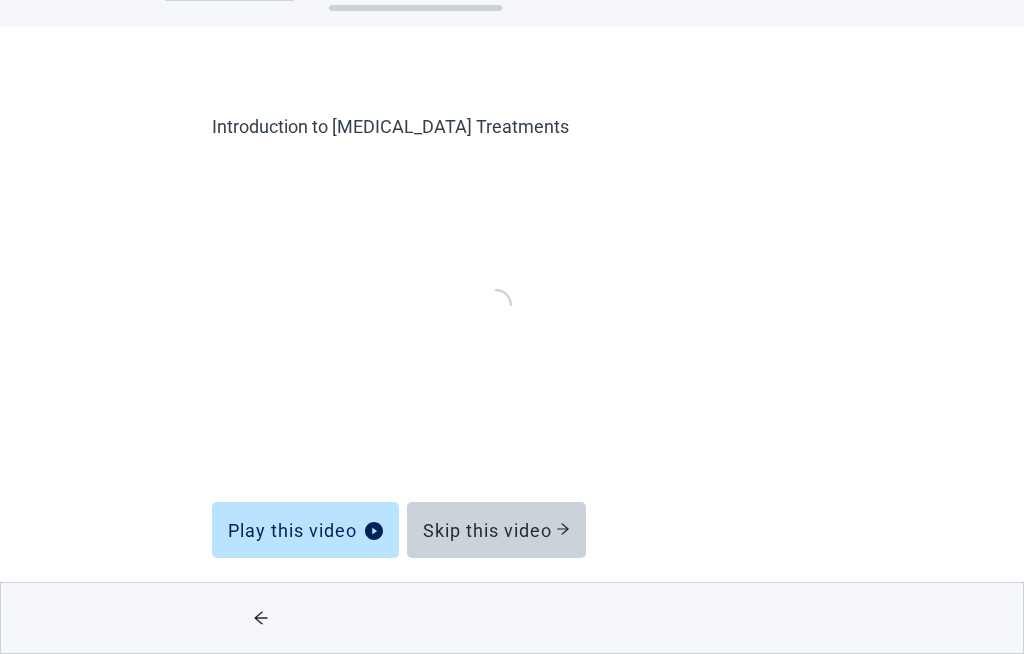 scroll, scrollTop: 10, scrollLeft: 0, axis: vertical 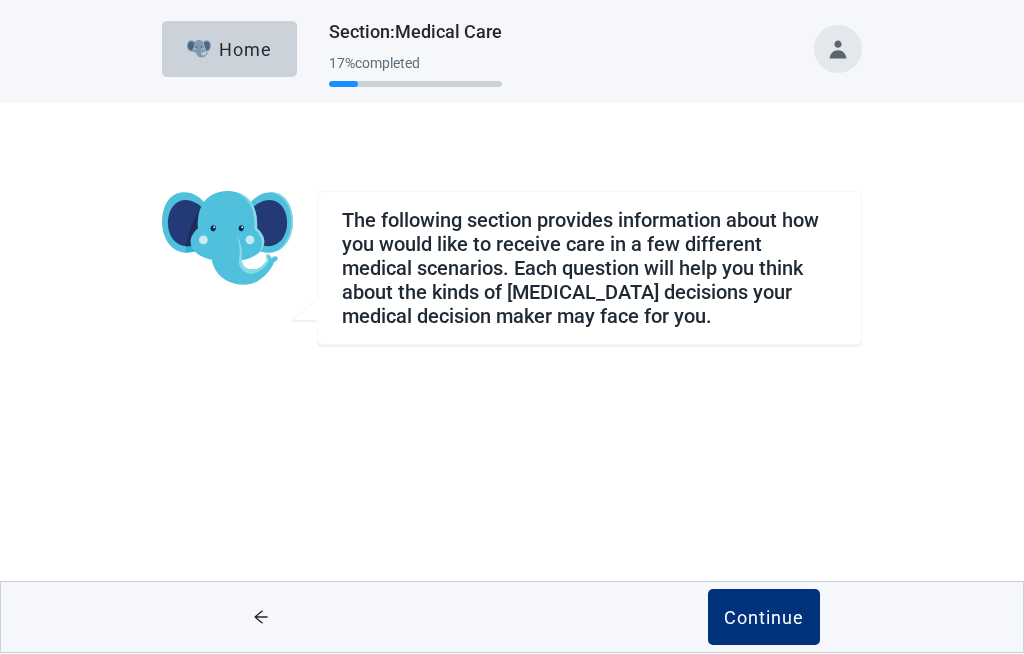 click on "Continue" at bounding box center [764, 618] 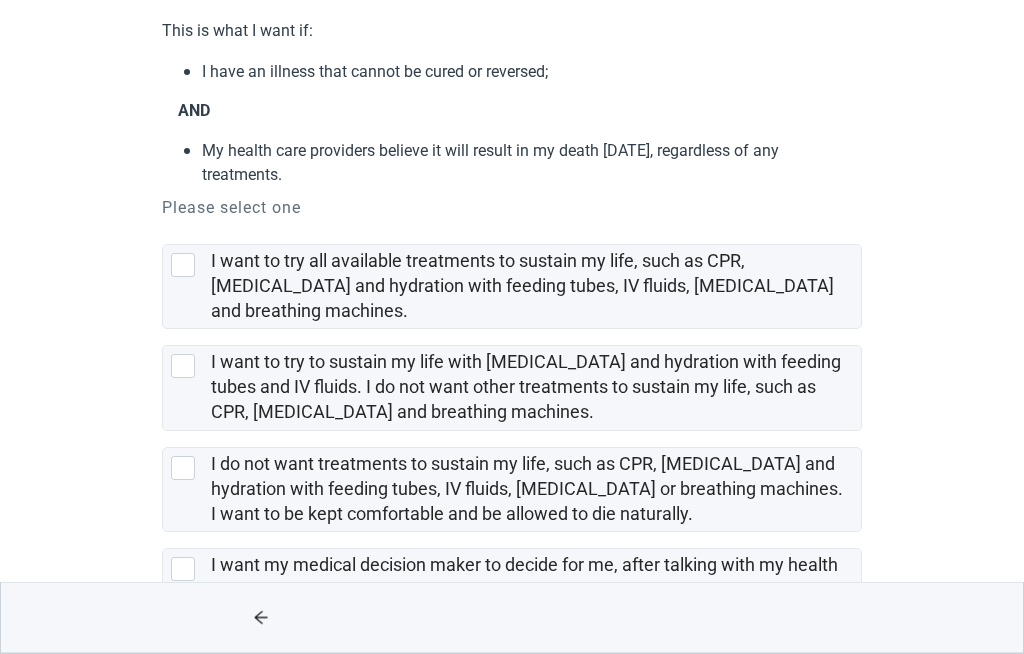 scroll, scrollTop: 233, scrollLeft: 0, axis: vertical 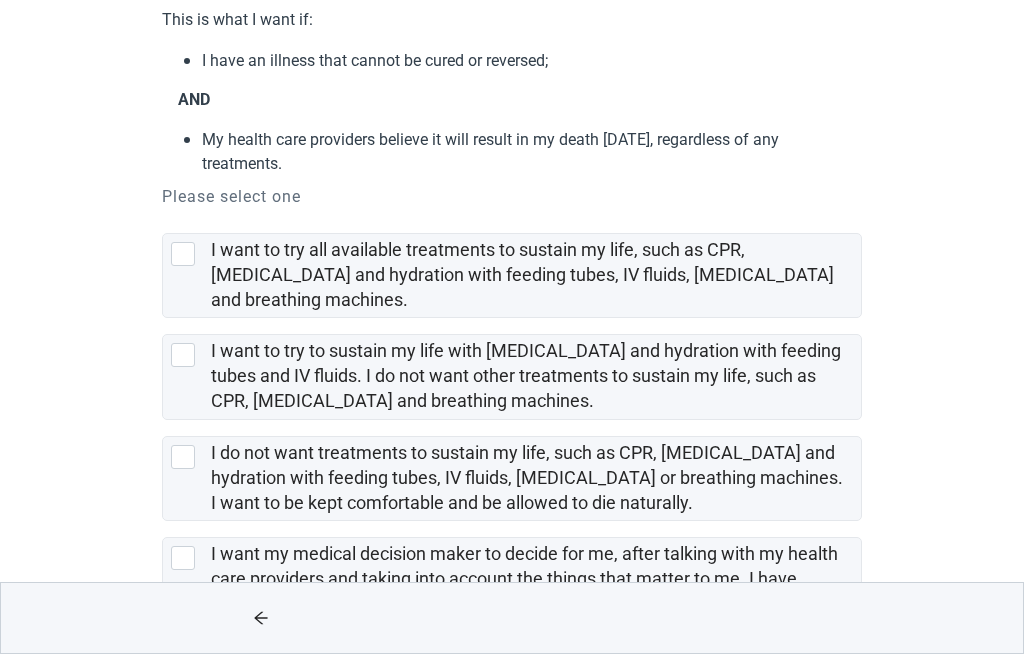 click at bounding box center [183, 558] 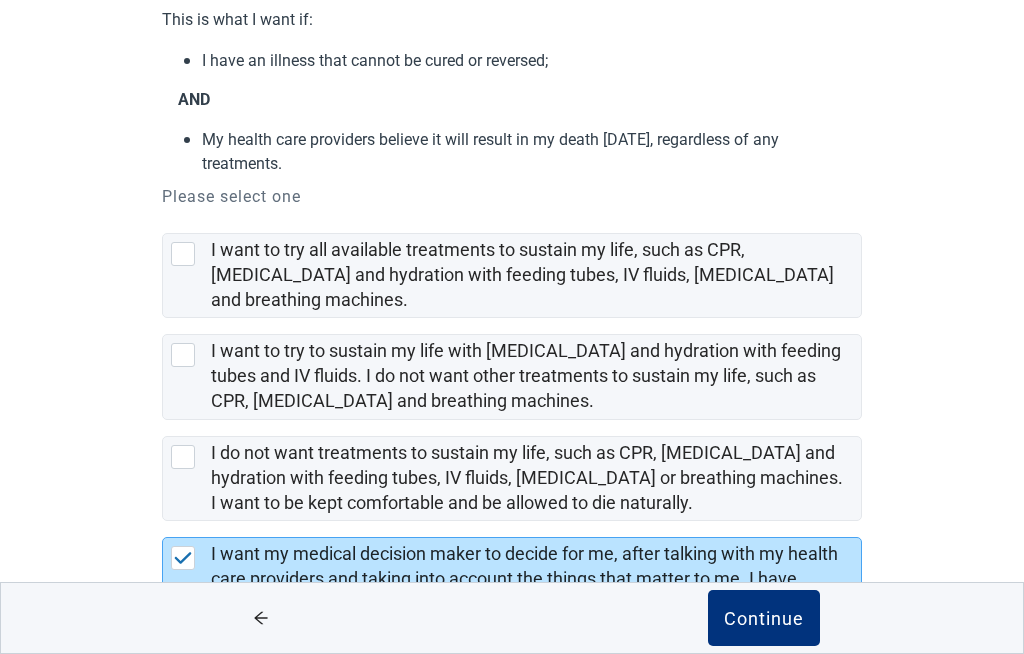 click on "I do not want treatments to sustain my life, such as CPR, artificial feeding and hydration with feeding tubes, IV fluids, kidney dialysis or breathing machines. I want to be kept comfortable and be allowed to die naturally." at bounding box center [512, 478] 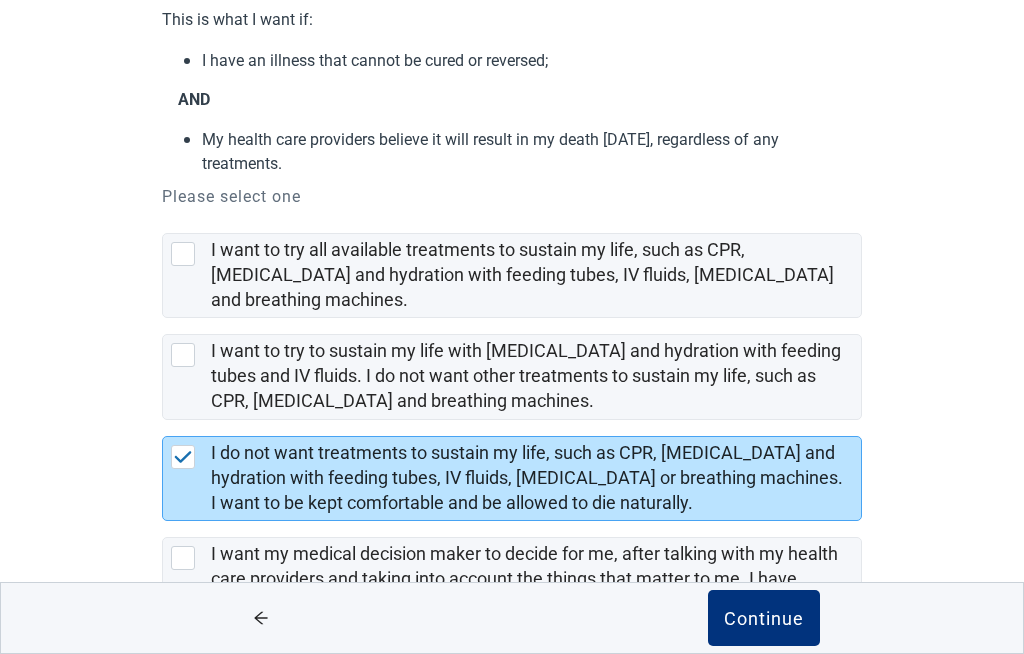 click on "Continue" at bounding box center [764, 618] 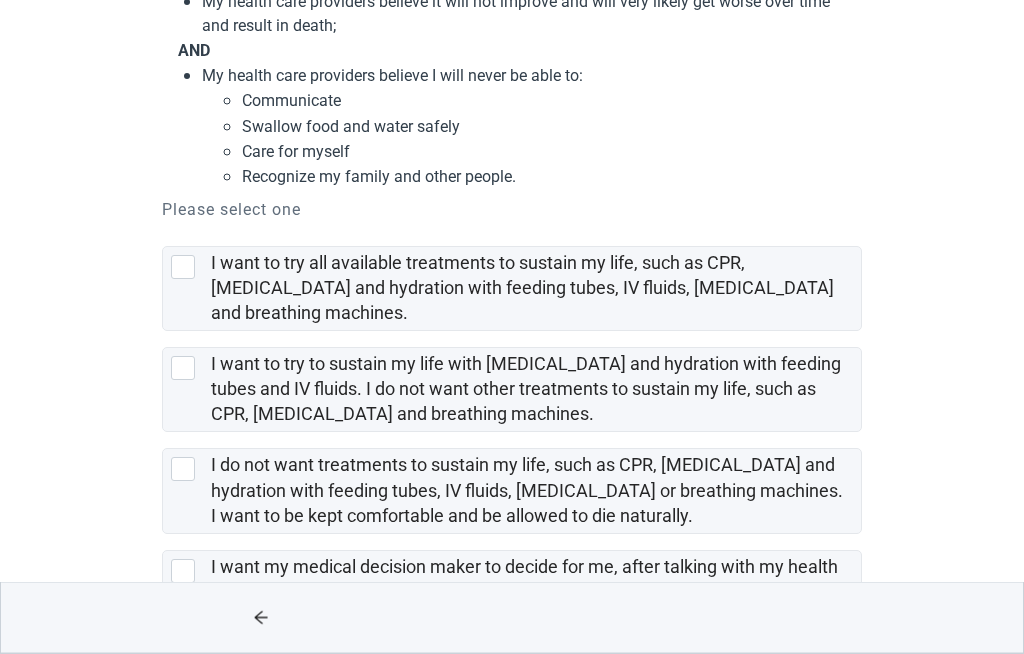 scroll, scrollTop: 325, scrollLeft: 0, axis: vertical 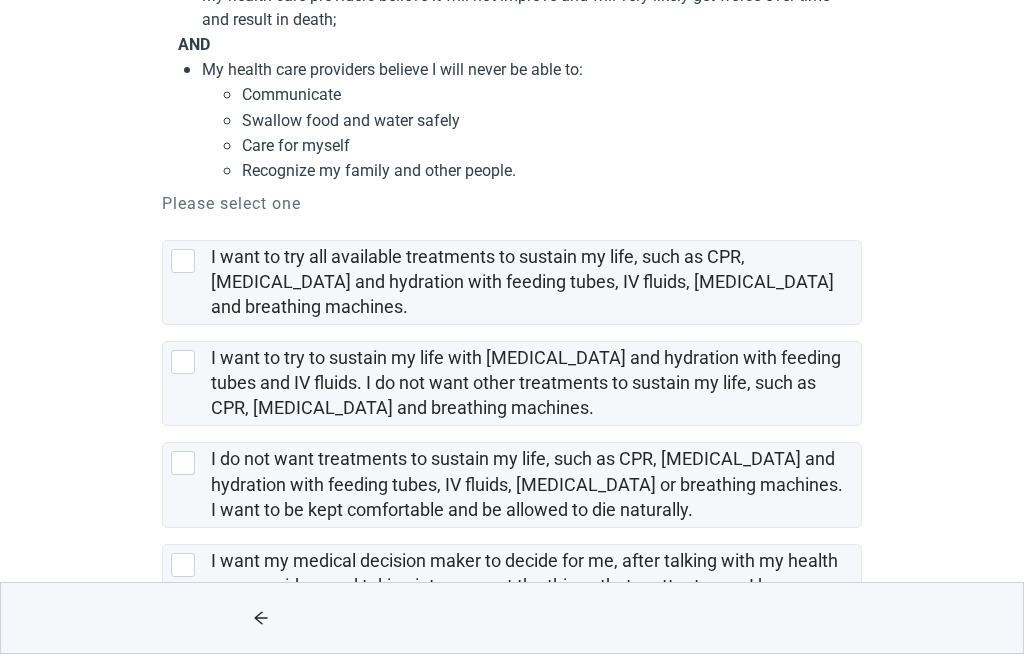 click at bounding box center [187, 261] 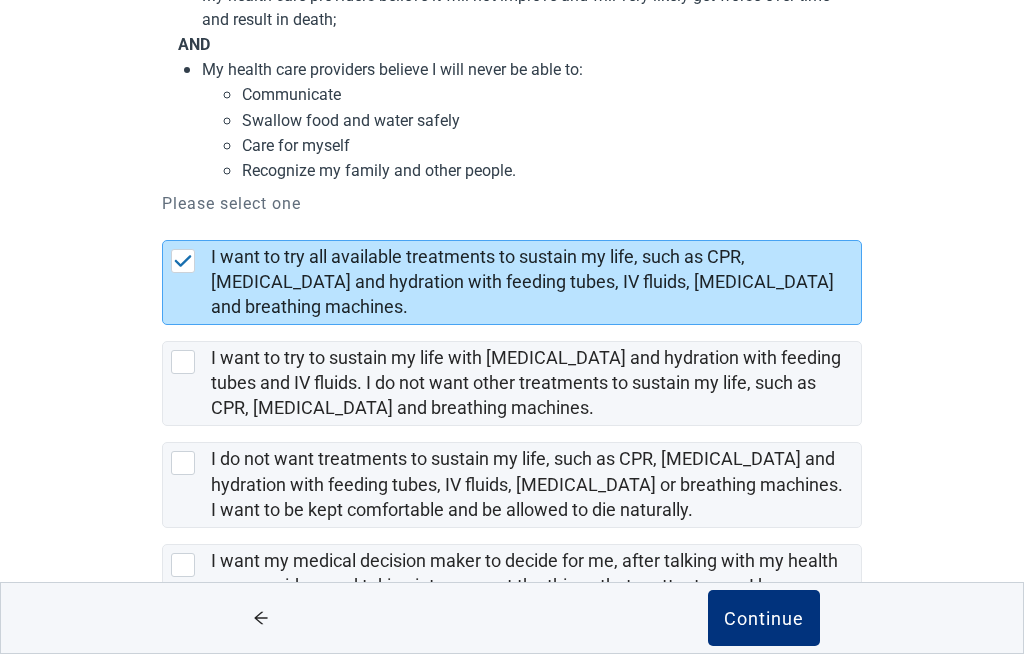 click on "Continue" at bounding box center (764, 618) 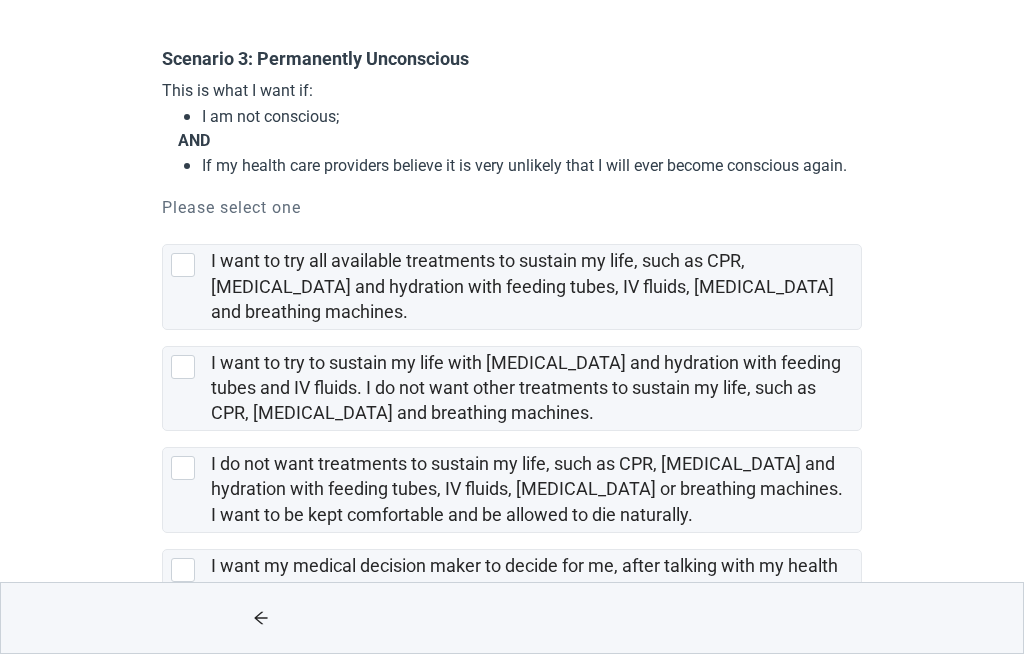 scroll, scrollTop: 167, scrollLeft: 0, axis: vertical 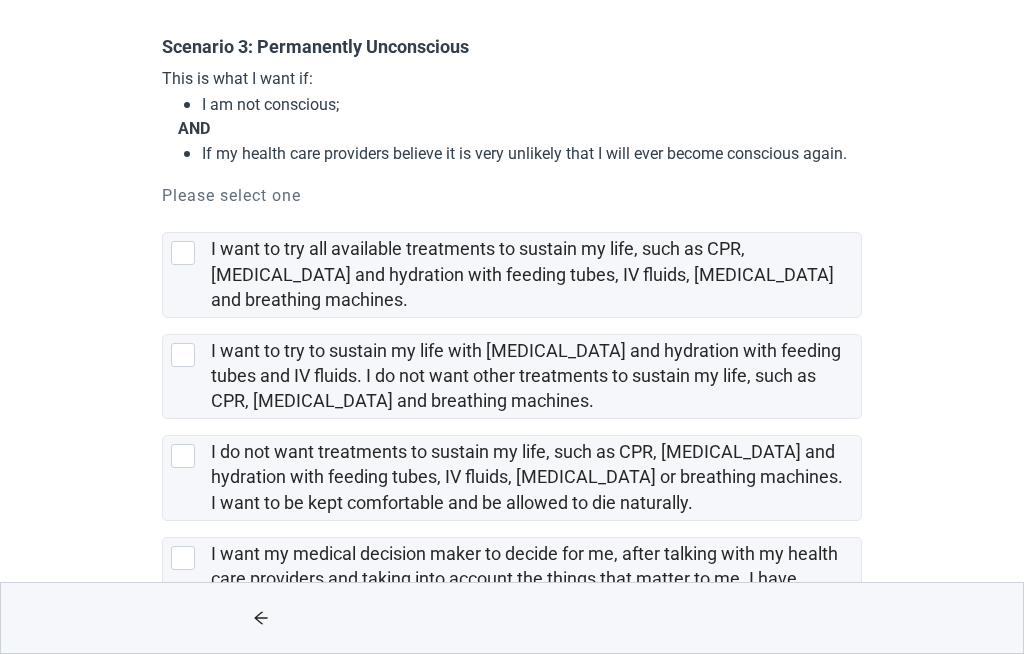 click at bounding box center (187, 253) 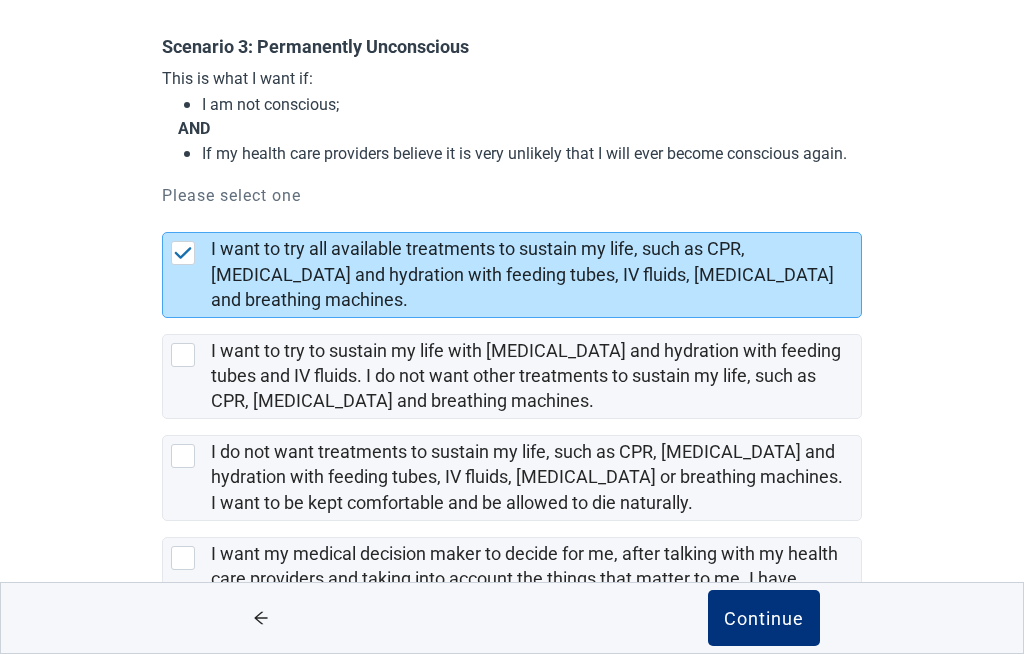 click on "I want my medical decision maker to decide for me, after talking with my health care providers and taking into account the things that matter to me. I have expressed what matters to me in the" at bounding box center (524, 578) 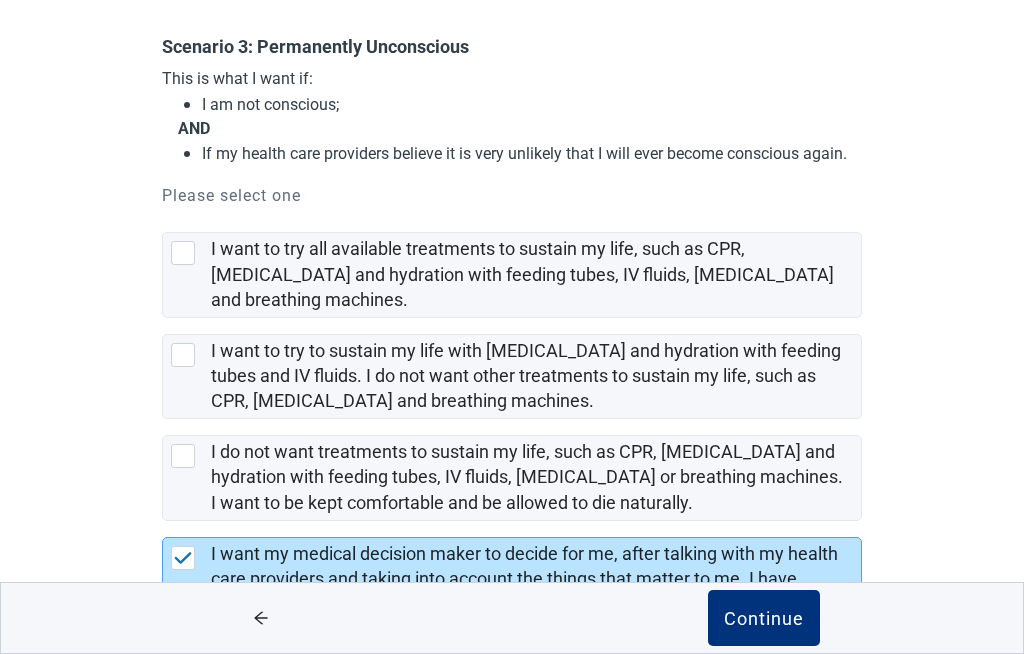 click on "Continue" at bounding box center (764, 618) 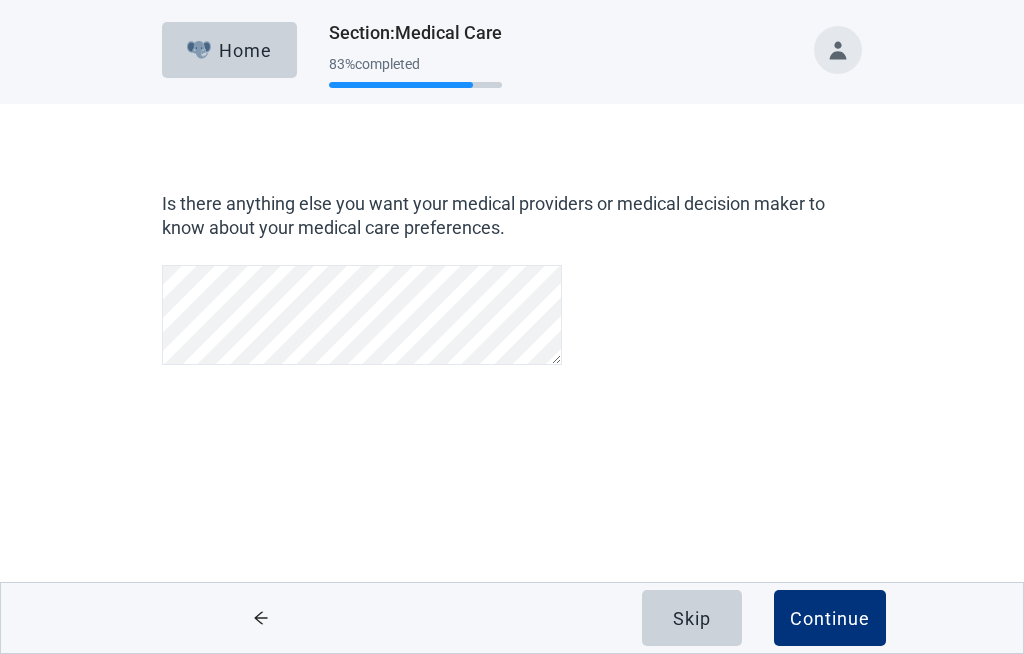 scroll, scrollTop: 0, scrollLeft: 0, axis: both 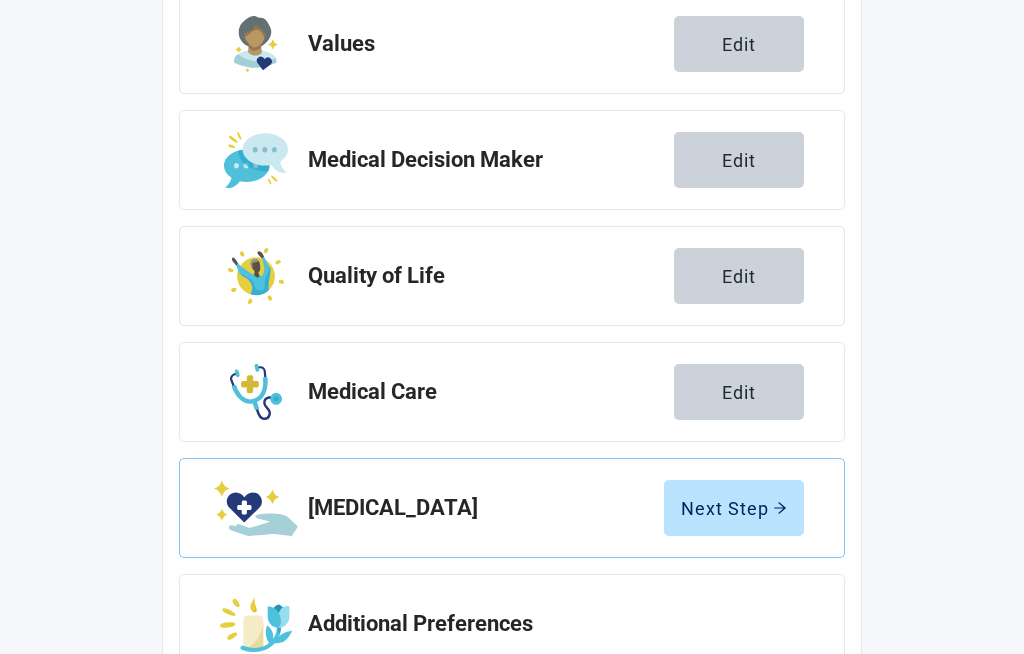 click on "Next Step" at bounding box center [734, 508] 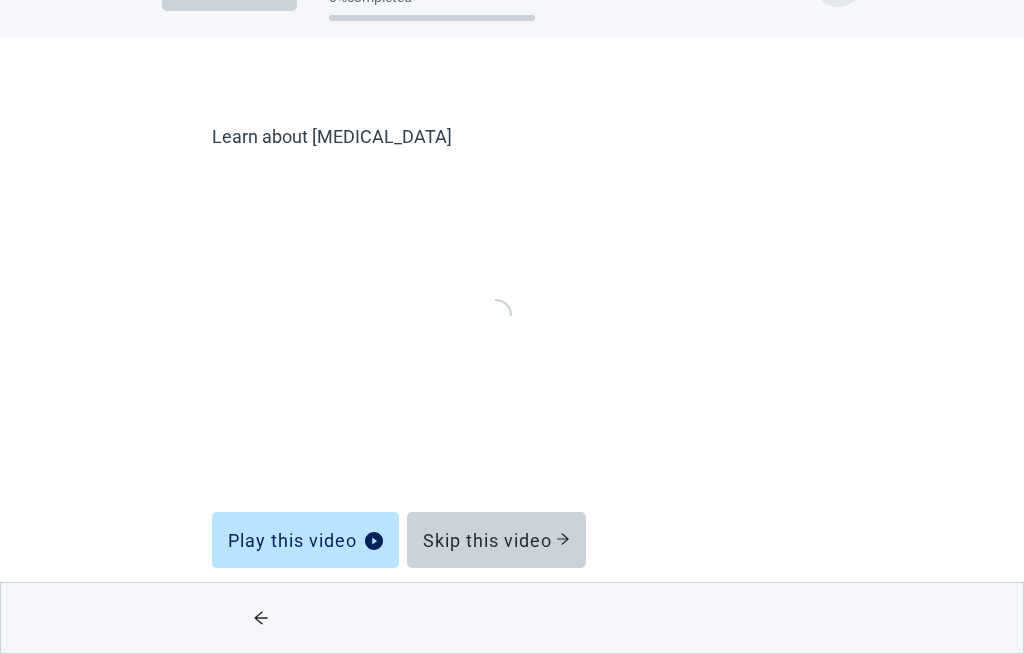 scroll, scrollTop: 10, scrollLeft: 0, axis: vertical 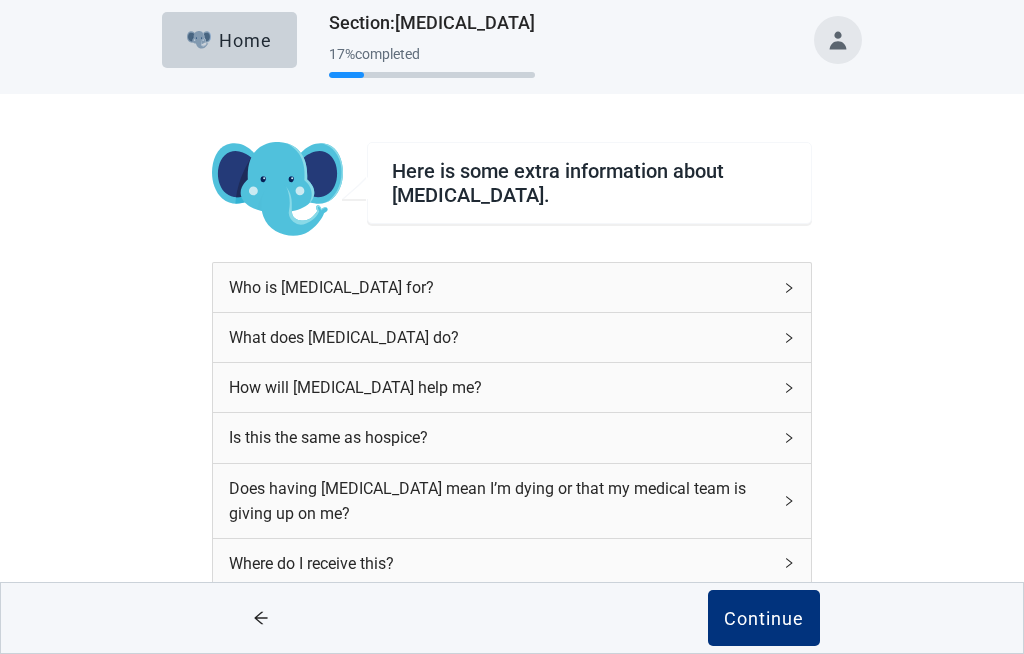 click 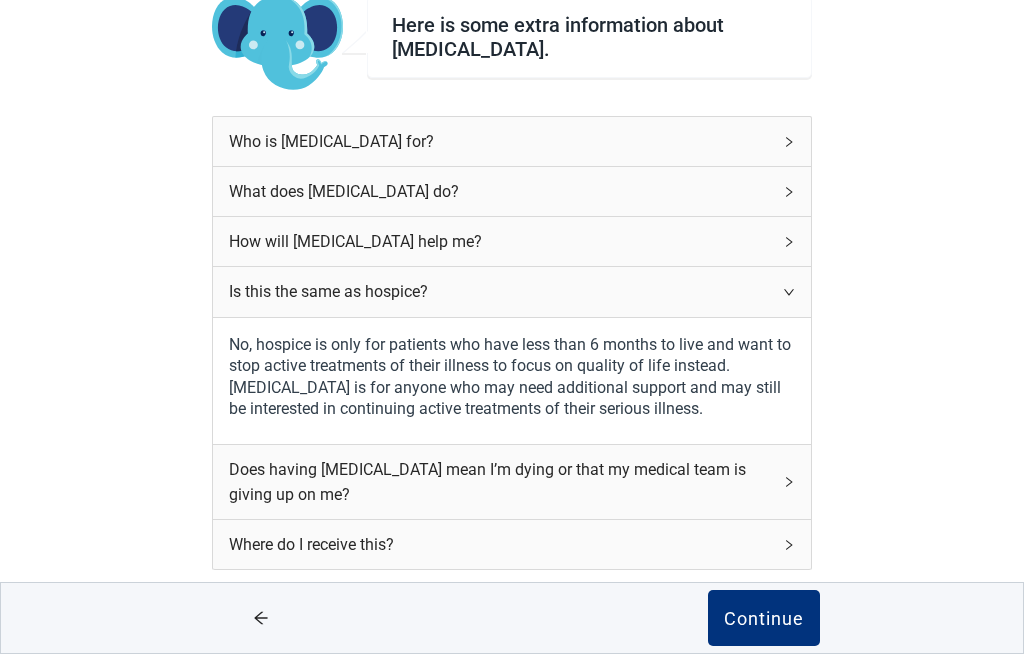 scroll, scrollTop: 158, scrollLeft: 0, axis: vertical 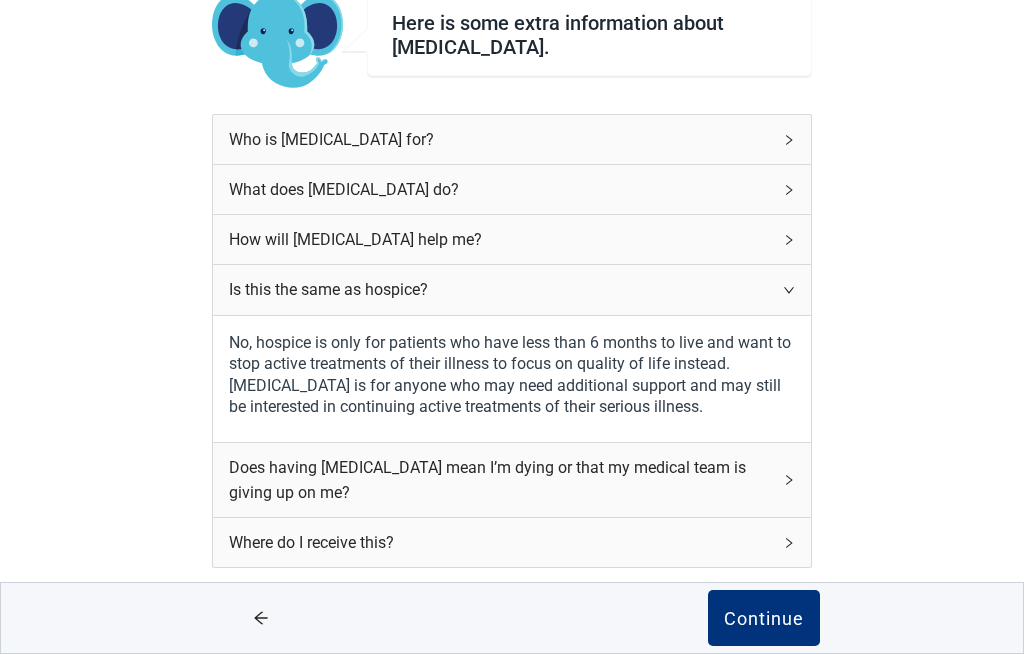 click 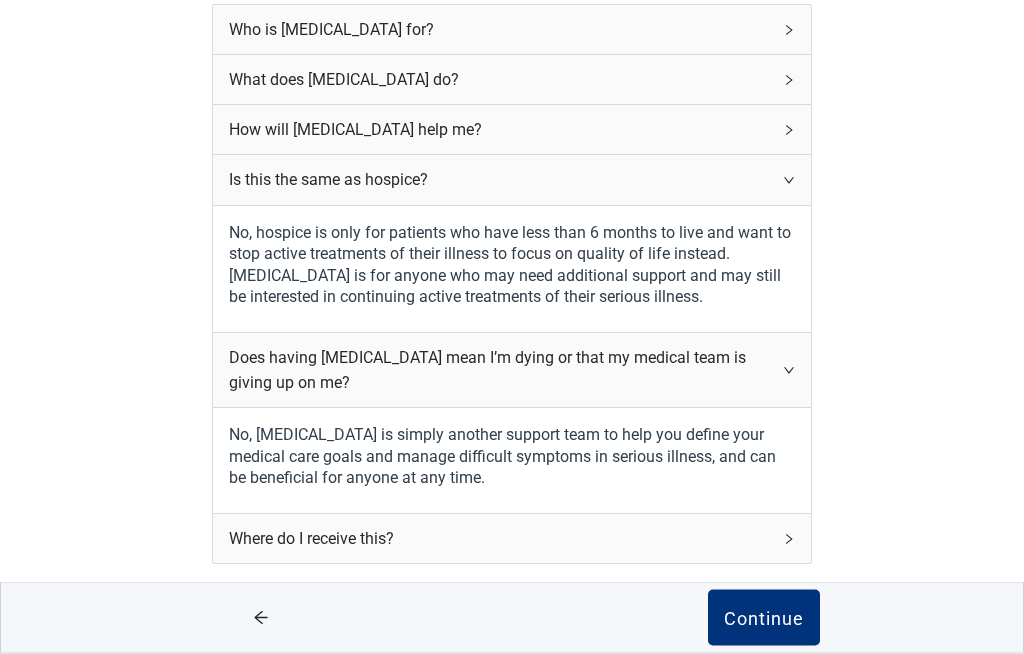 scroll, scrollTop: 268, scrollLeft: 0, axis: vertical 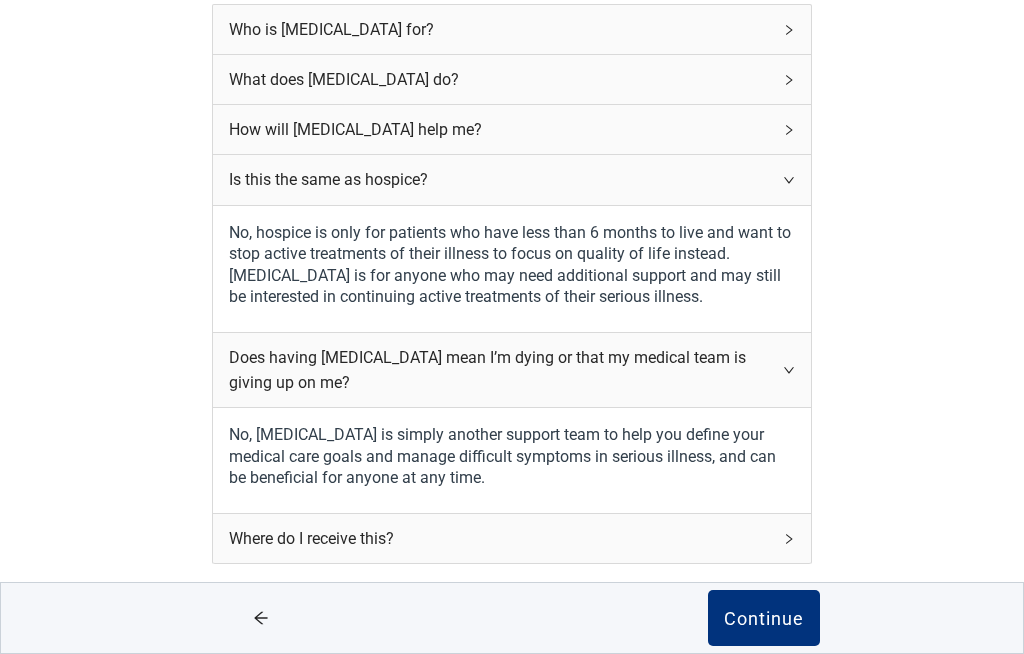 click at bounding box center [789, 539] 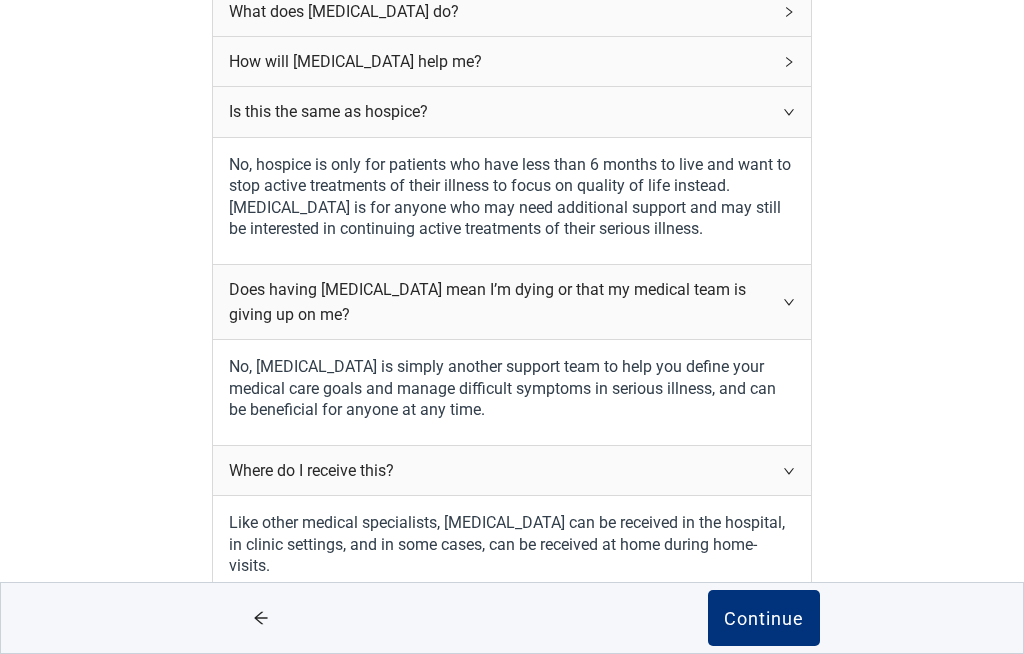 scroll, scrollTop: 337, scrollLeft: 0, axis: vertical 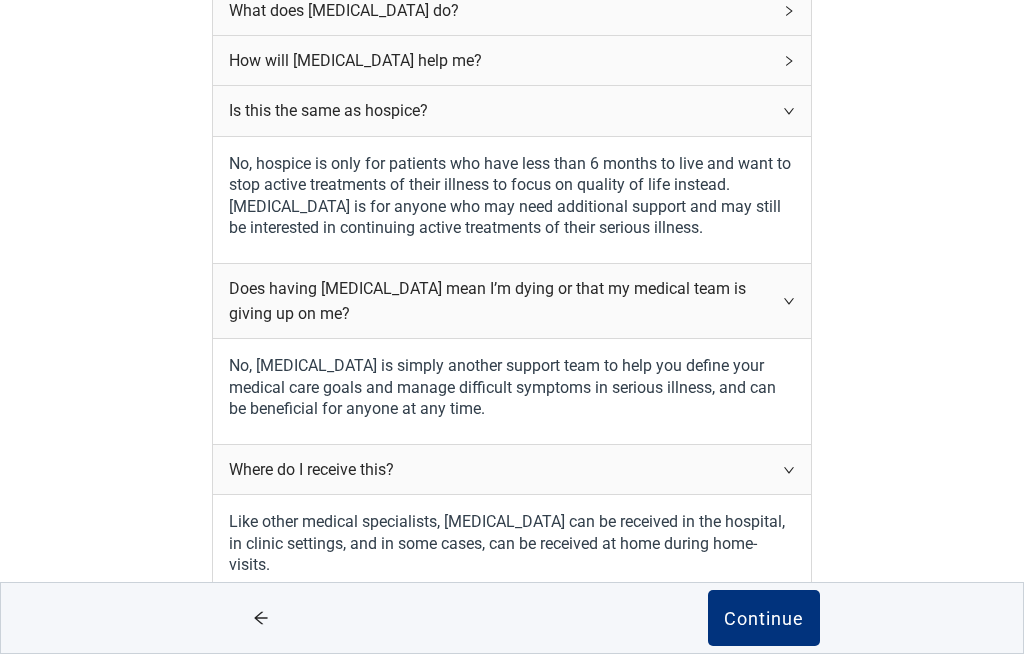 click on "How will palliative care help me?" at bounding box center [512, 60] 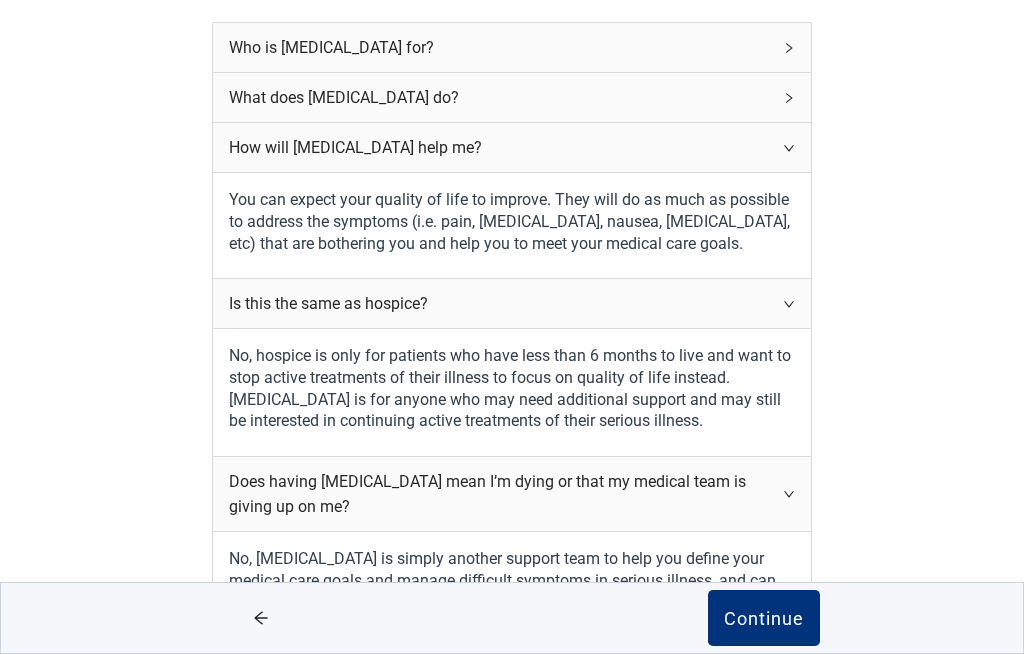 scroll, scrollTop: 247, scrollLeft: 0, axis: vertical 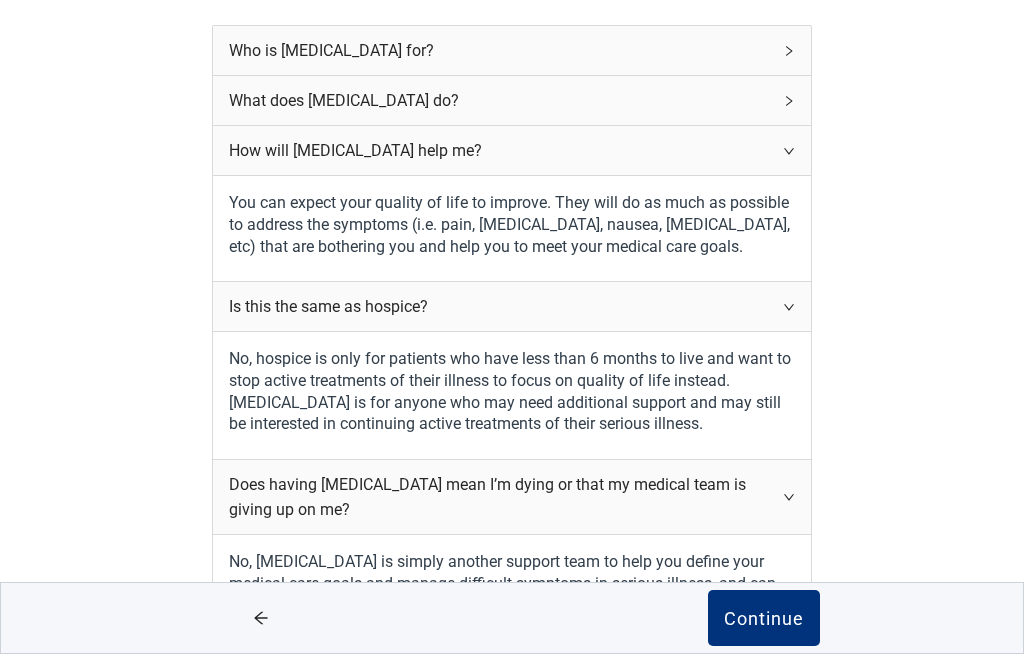 click on "What does palliative care do?" at bounding box center [500, 100] 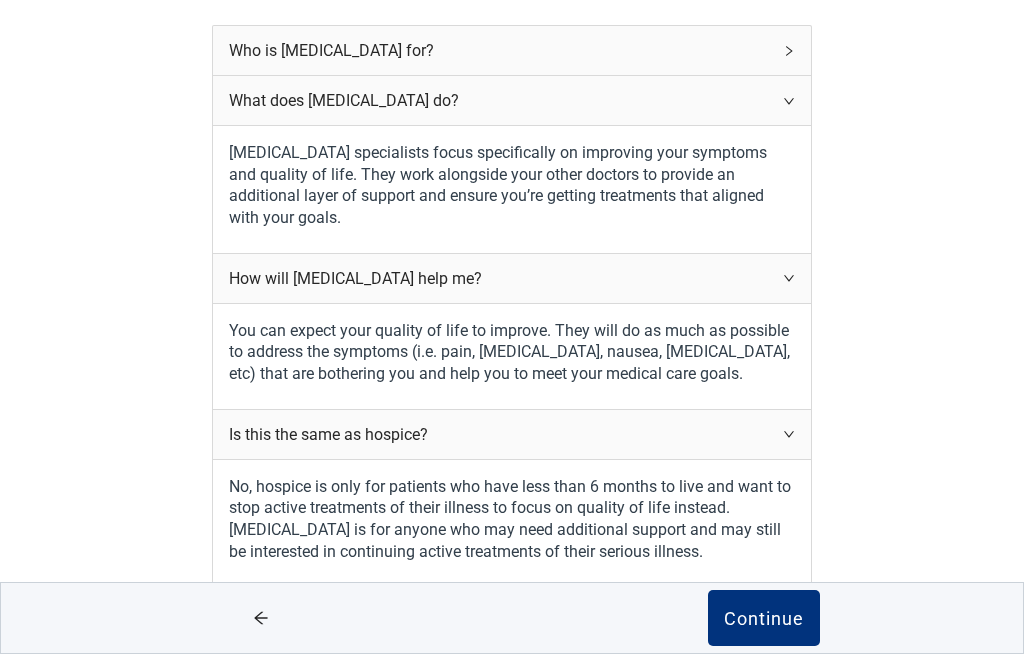click on "Who is palliative care for?" at bounding box center [500, 50] 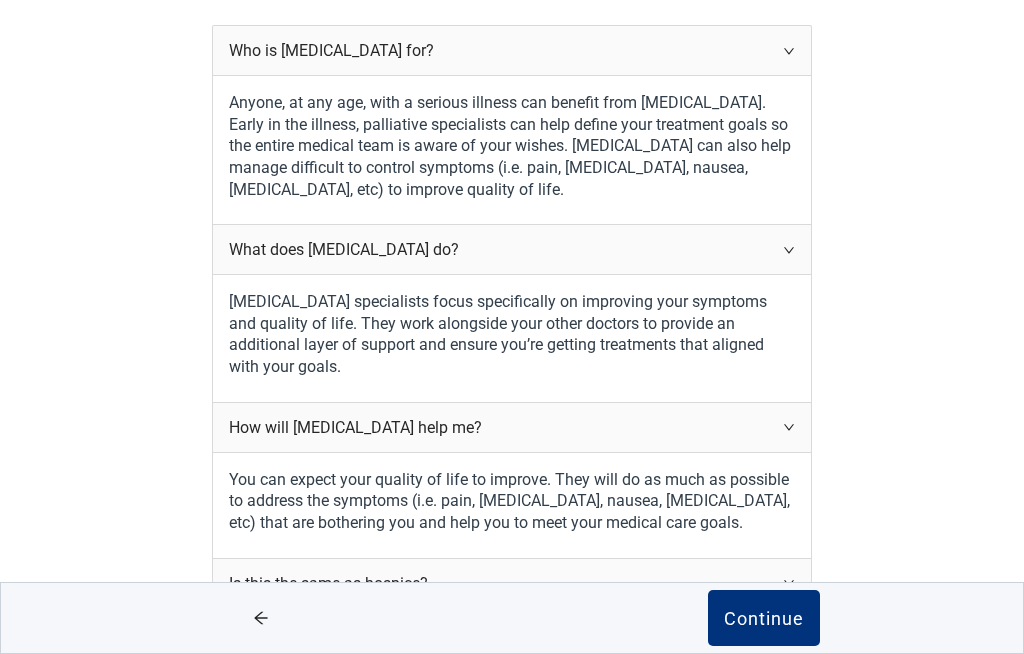 click on "Continue" at bounding box center (764, 618) 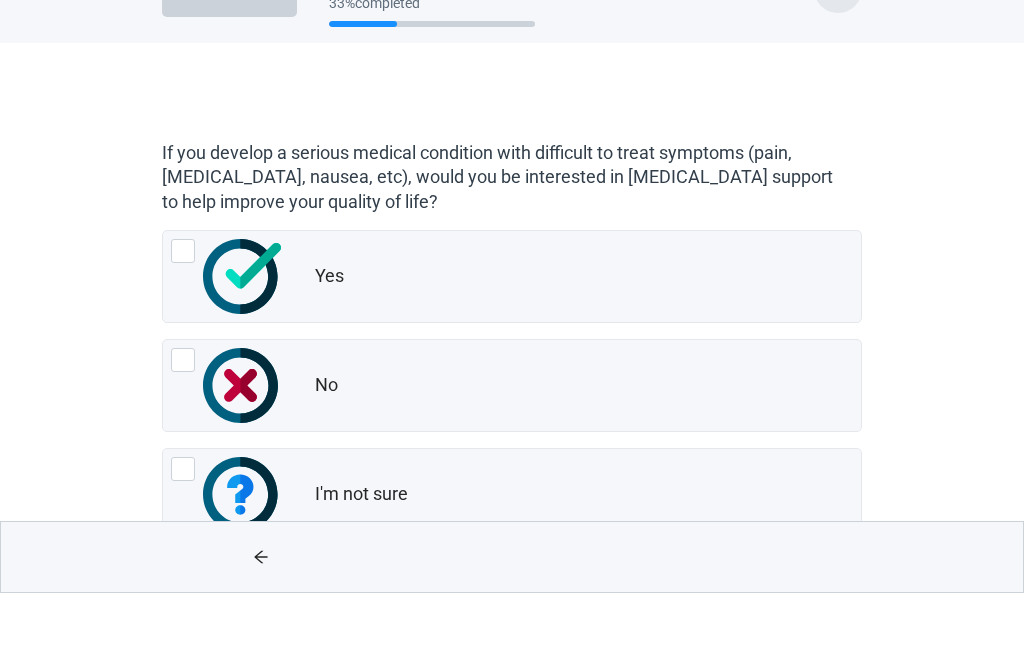 scroll, scrollTop: 61, scrollLeft: 0, axis: vertical 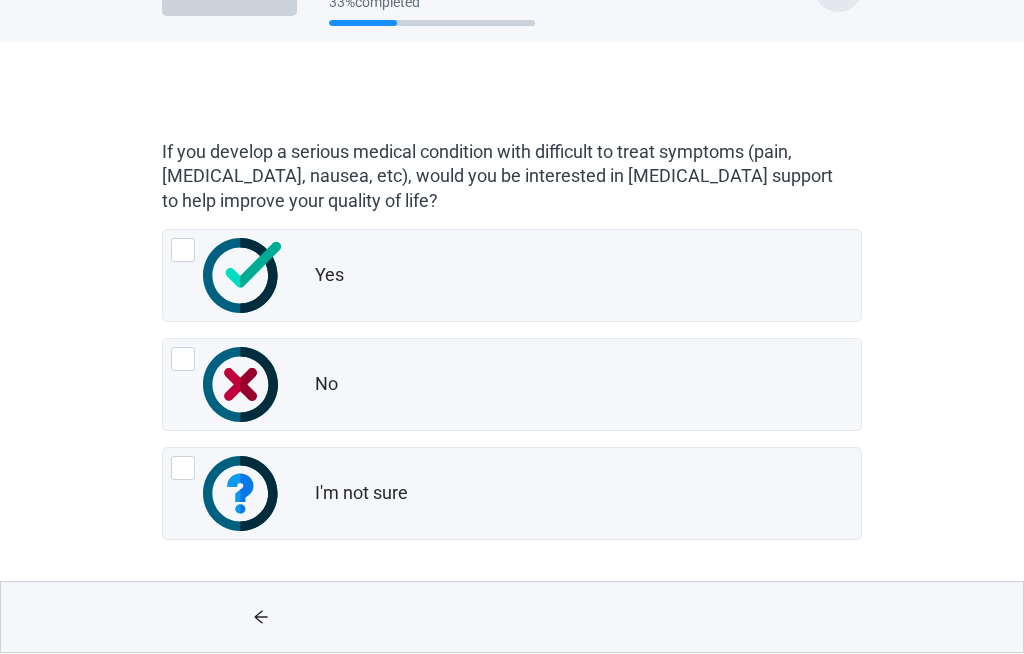 click on "Yes" at bounding box center (588, 276) 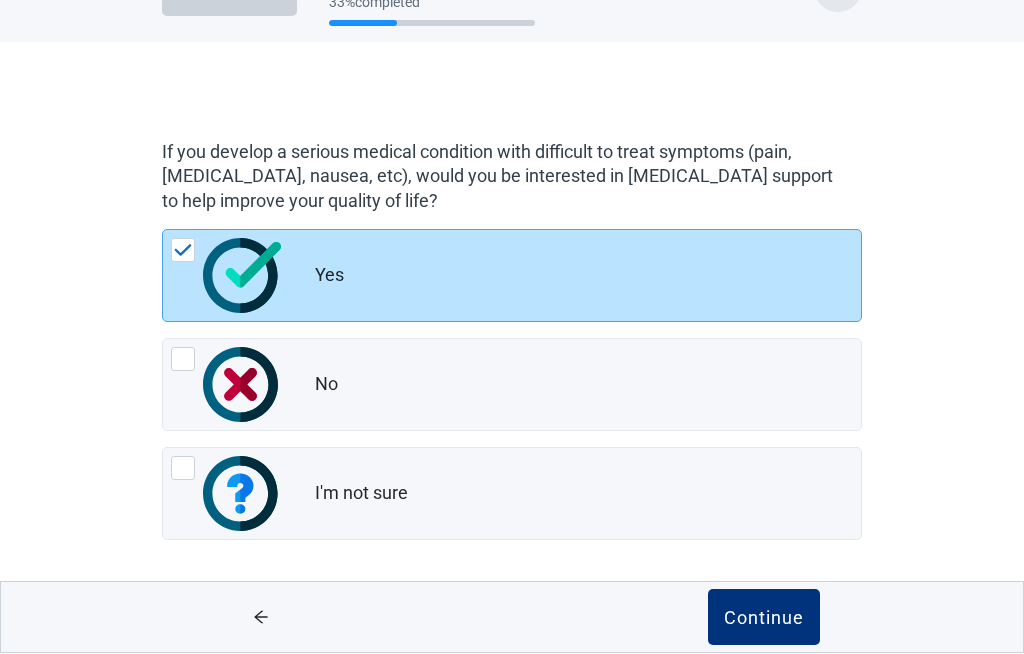 click on "Continue" at bounding box center (764, 618) 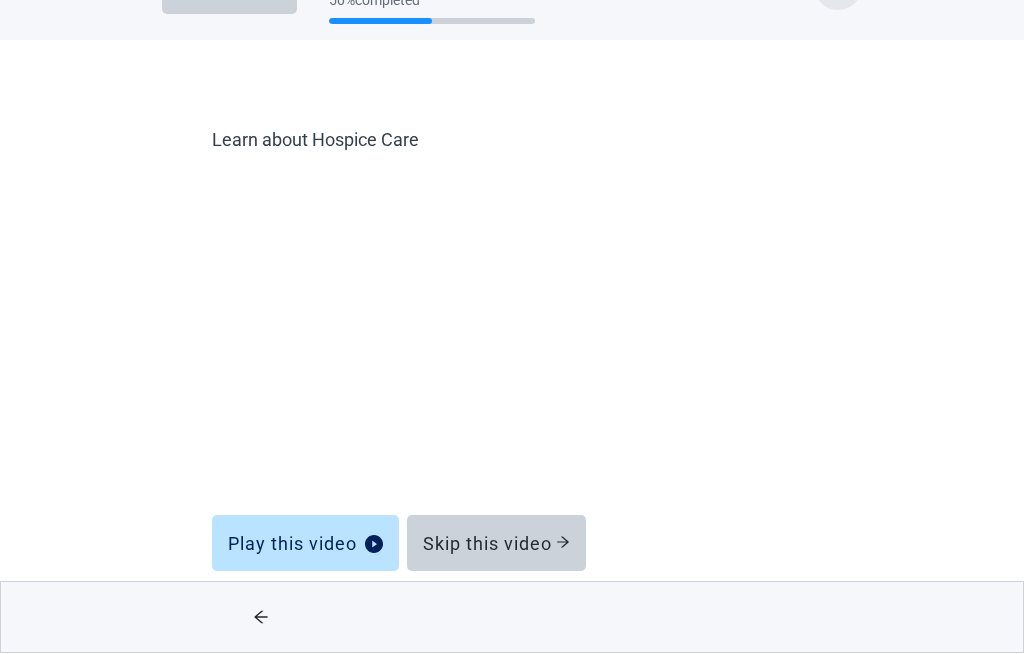 scroll, scrollTop: 79, scrollLeft: 0, axis: vertical 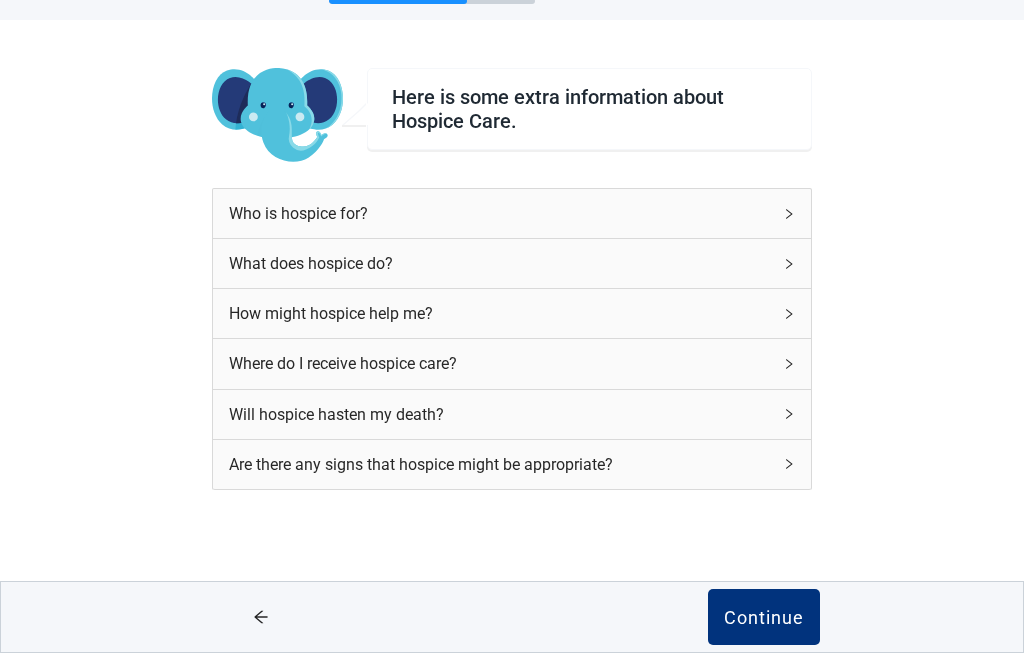 click on "Where do I receive hospice care?" at bounding box center [500, 364] 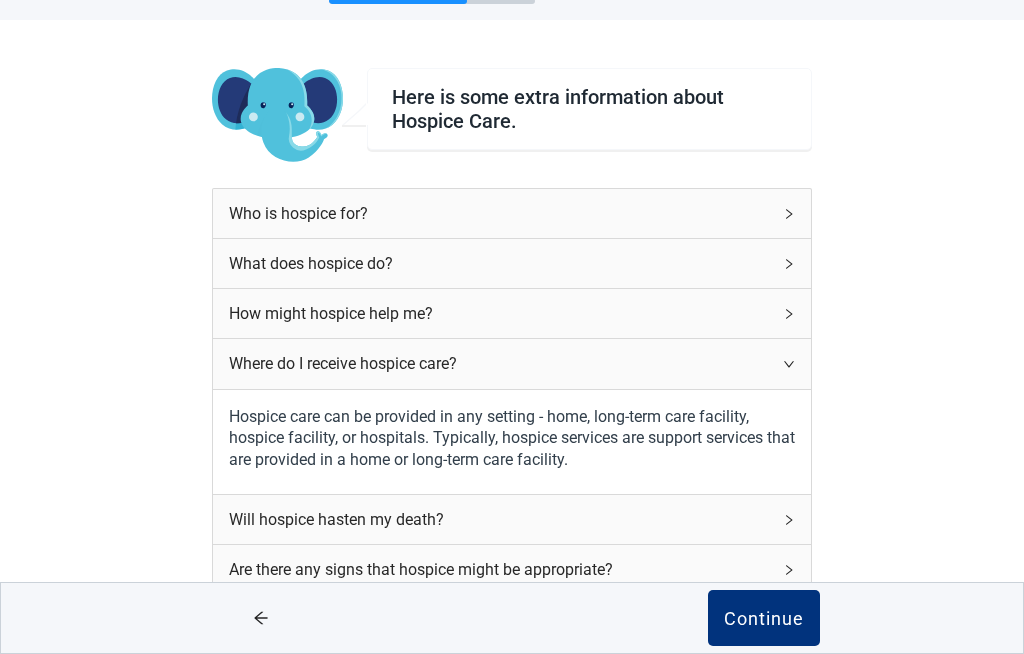 click on "Will hospice hasten my death?" at bounding box center [512, 519] 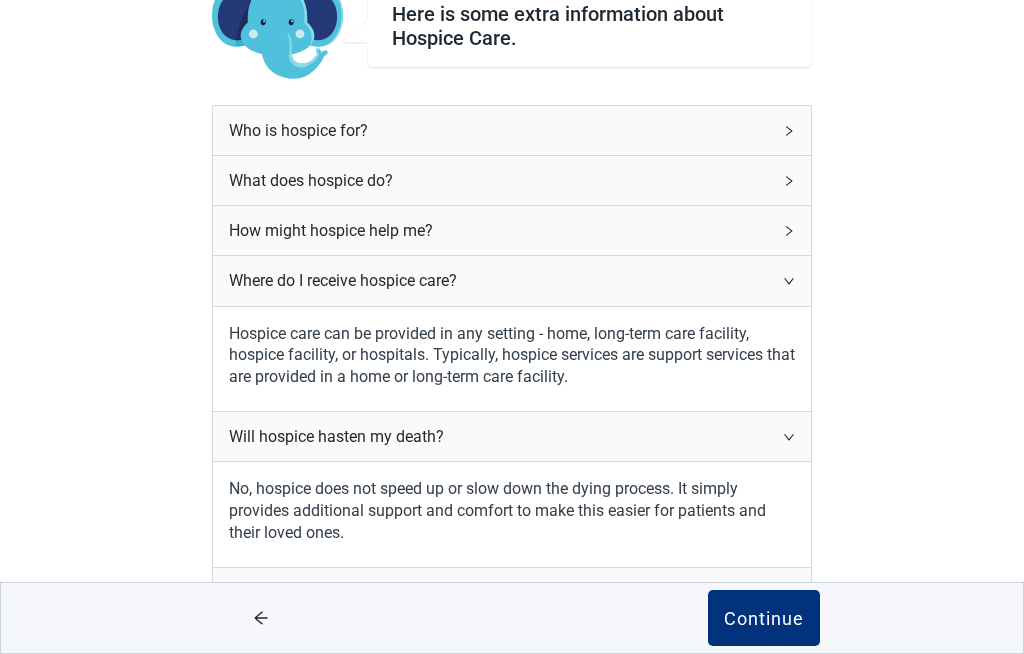 scroll, scrollTop: 222, scrollLeft: 0, axis: vertical 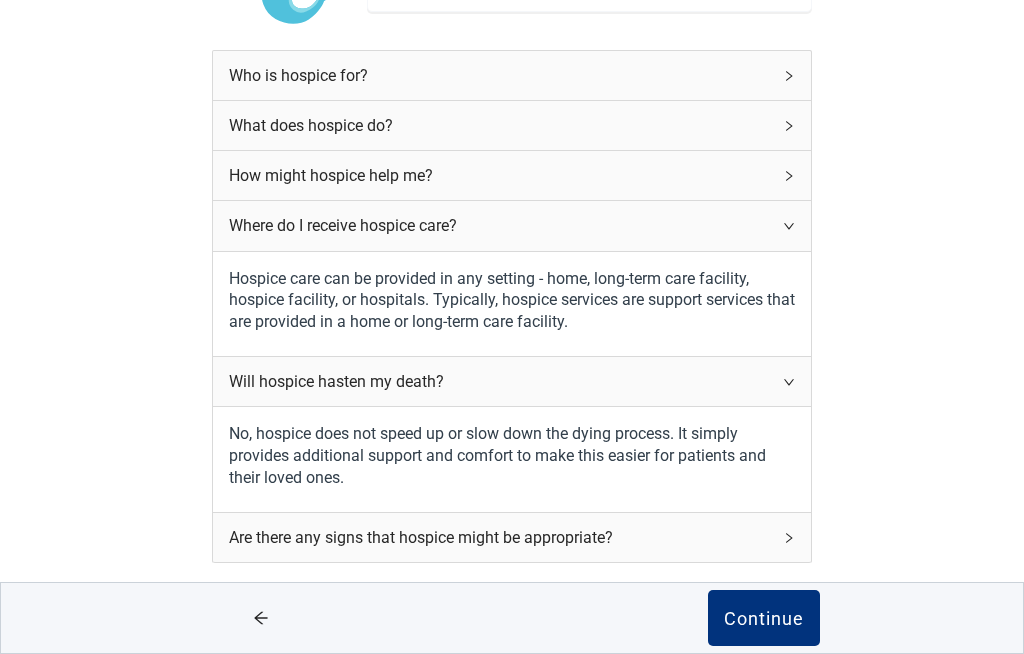 click on "Are there any signs that hospice might be appropriate?" at bounding box center [500, 537] 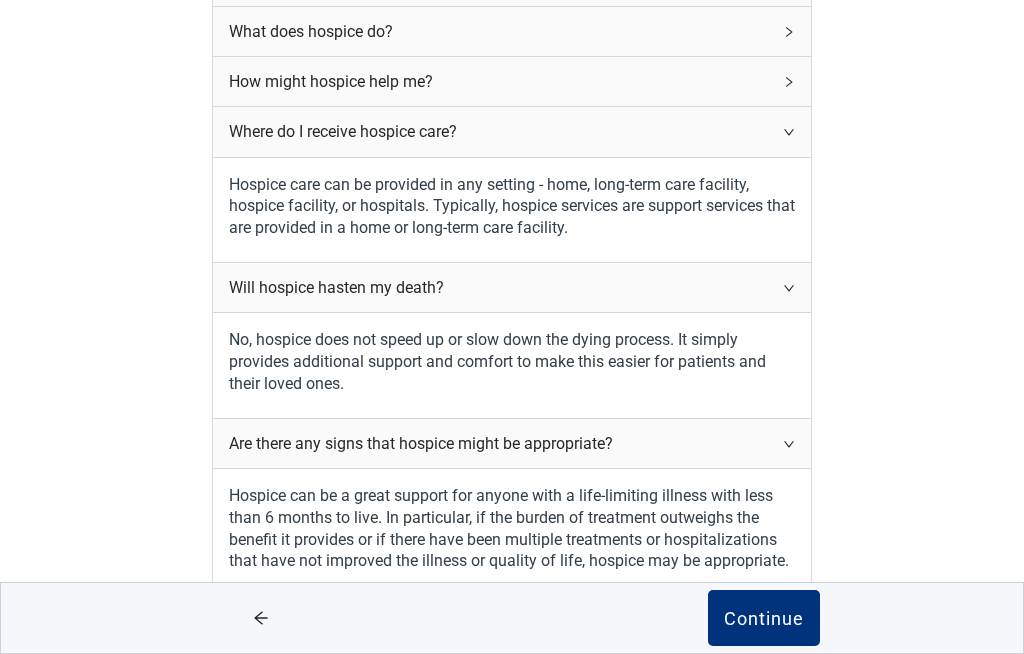 scroll, scrollTop: 323, scrollLeft: 0, axis: vertical 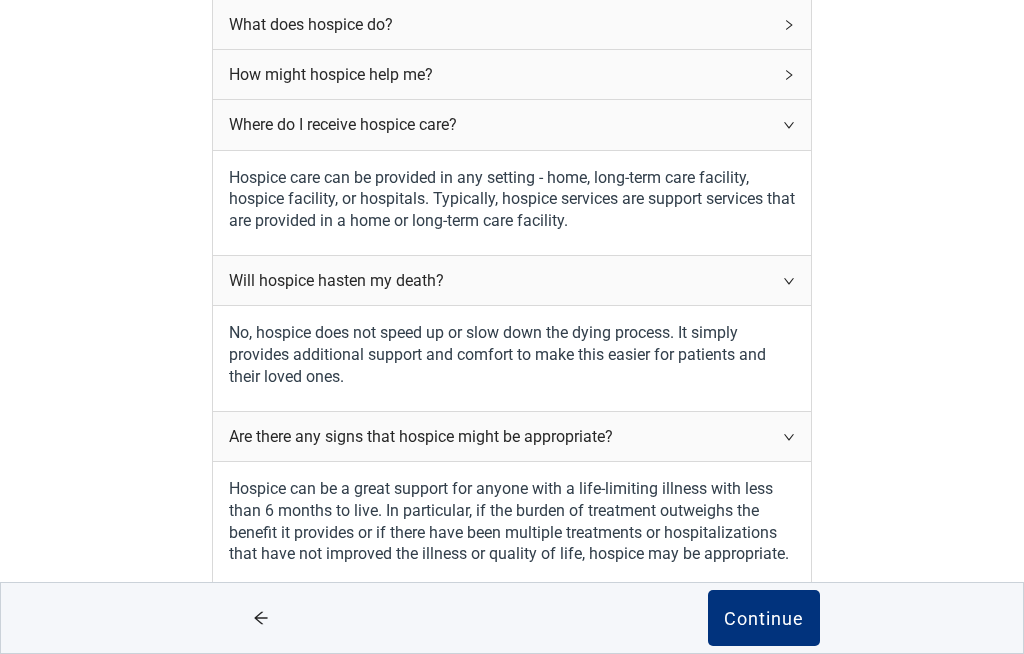 click on "Continue" at bounding box center (764, 618) 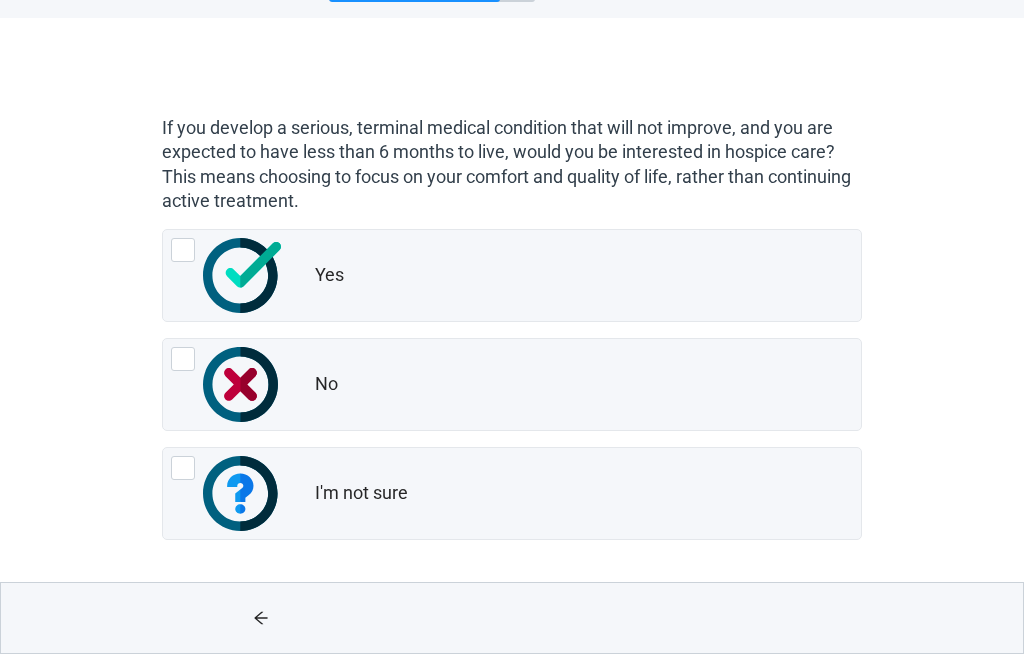 scroll, scrollTop: 0, scrollLeft: 0, axis: both 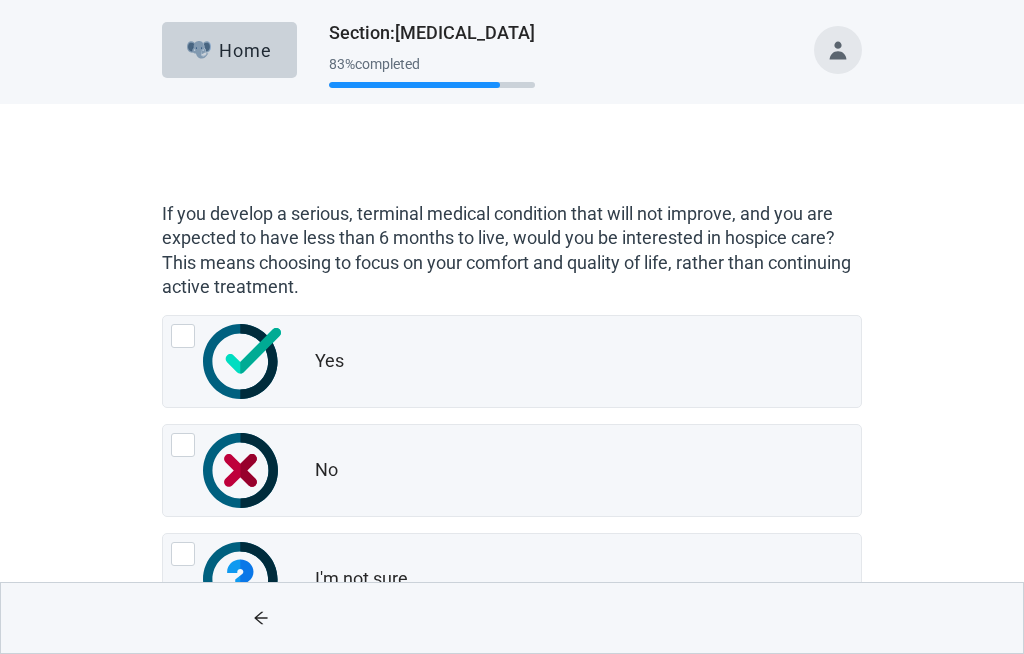 click on "Yes" at bounding box center (588, 362) 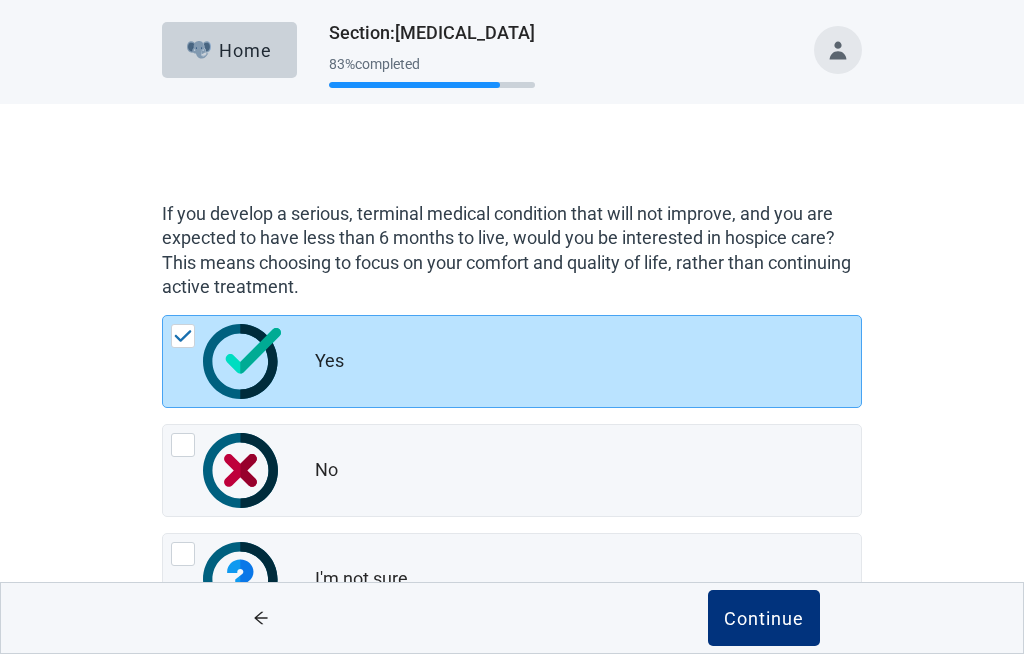 click on "Continue" at bounding box center [764, 618] 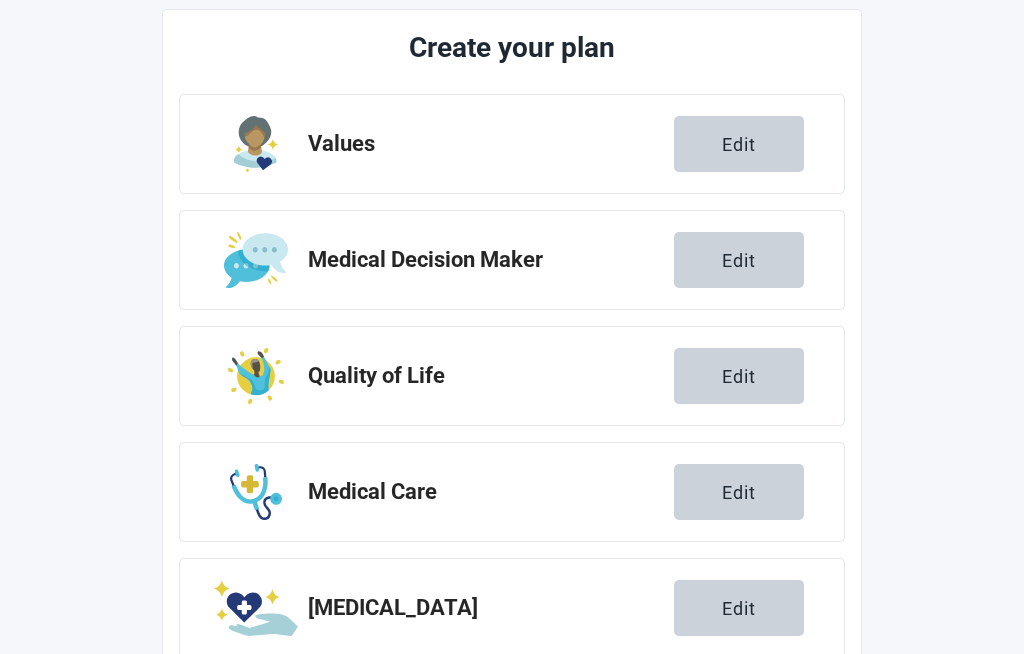scroll, scrollTop: 340, scrollLeft: 0, axis: vertical 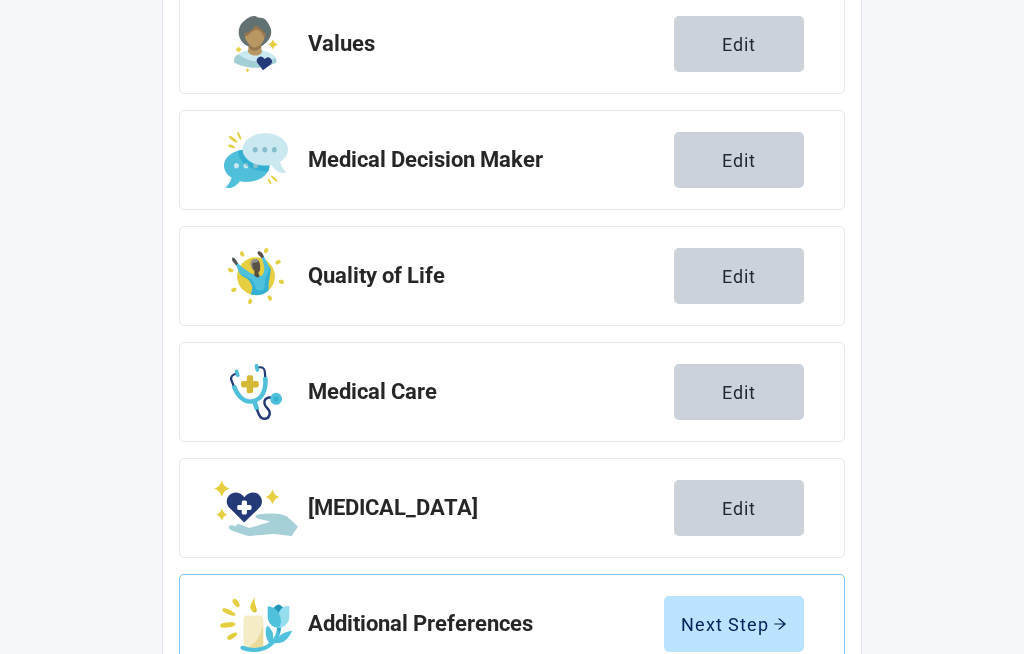 click on "Next Step" at bounding box center (734, 624) 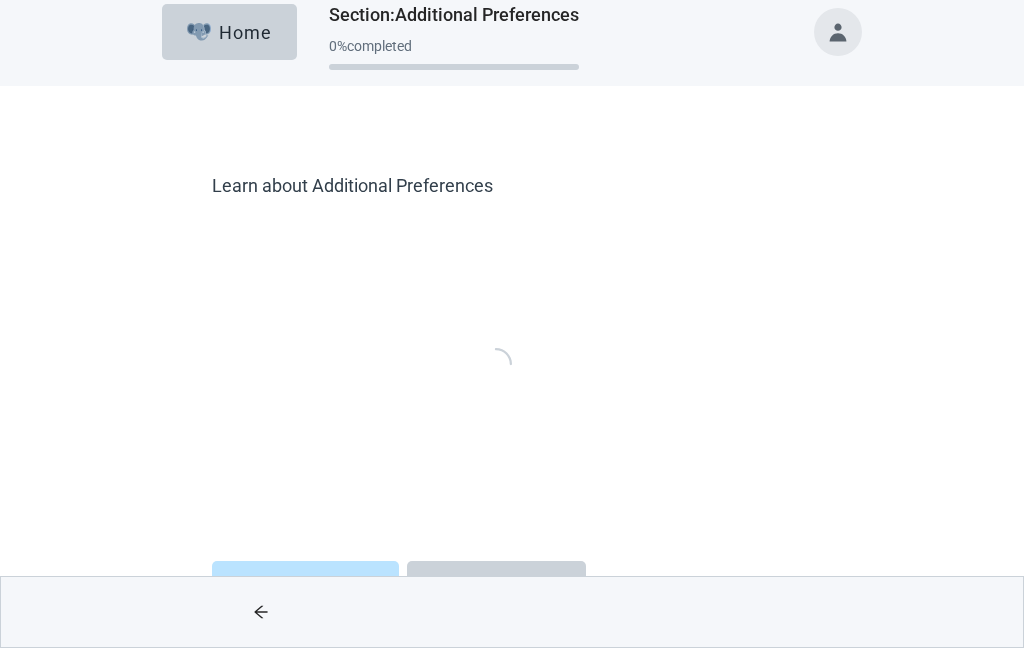 scroll, scrollTop: 10, scrollLeft: 0, axis: vertical 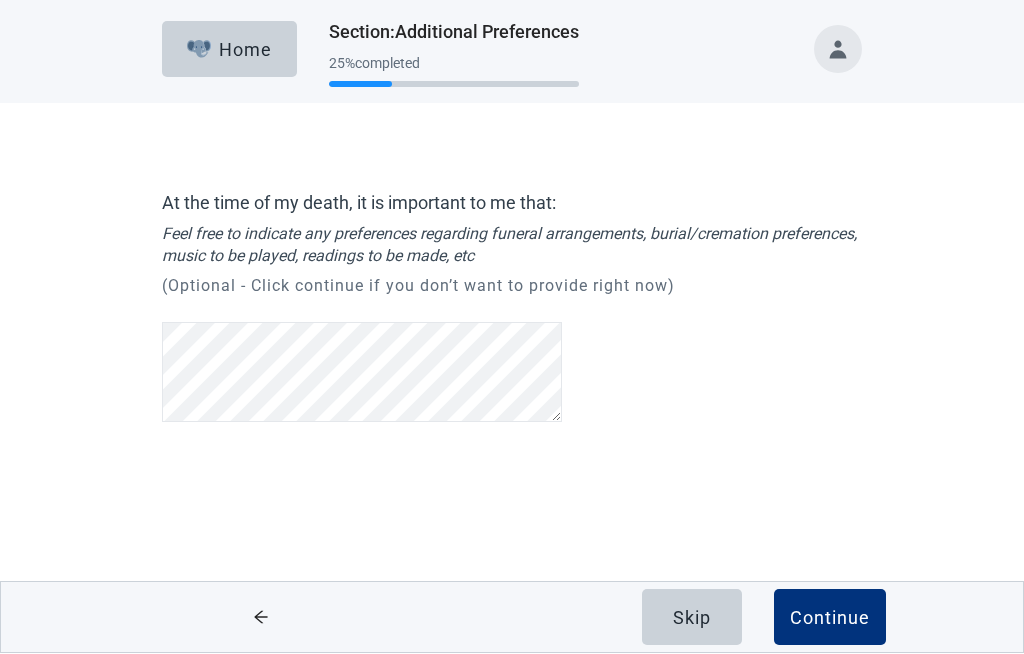 click on "Continue" at bounding box center [830, 618] 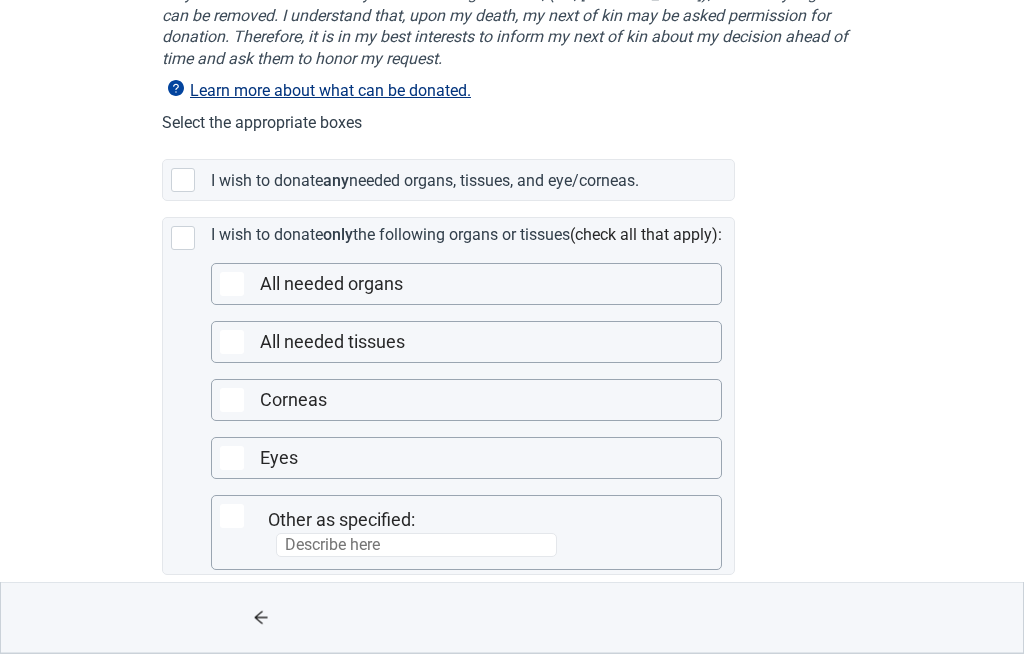 scroll, scrollTop: 297, scrollLeft: 0, axis: vertical 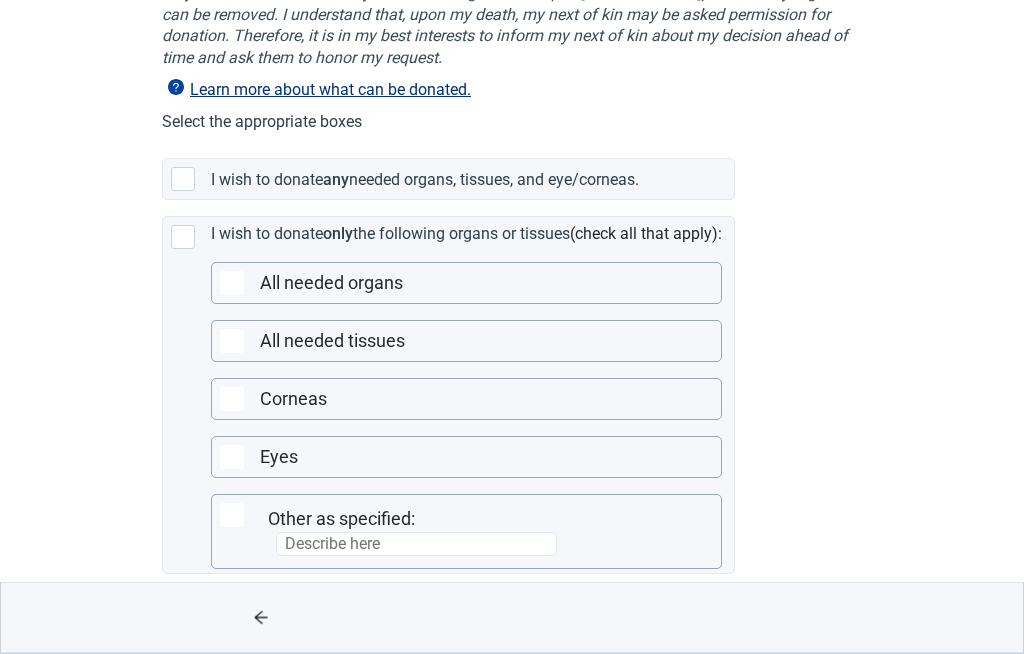 click at bounding box center [183, 238] 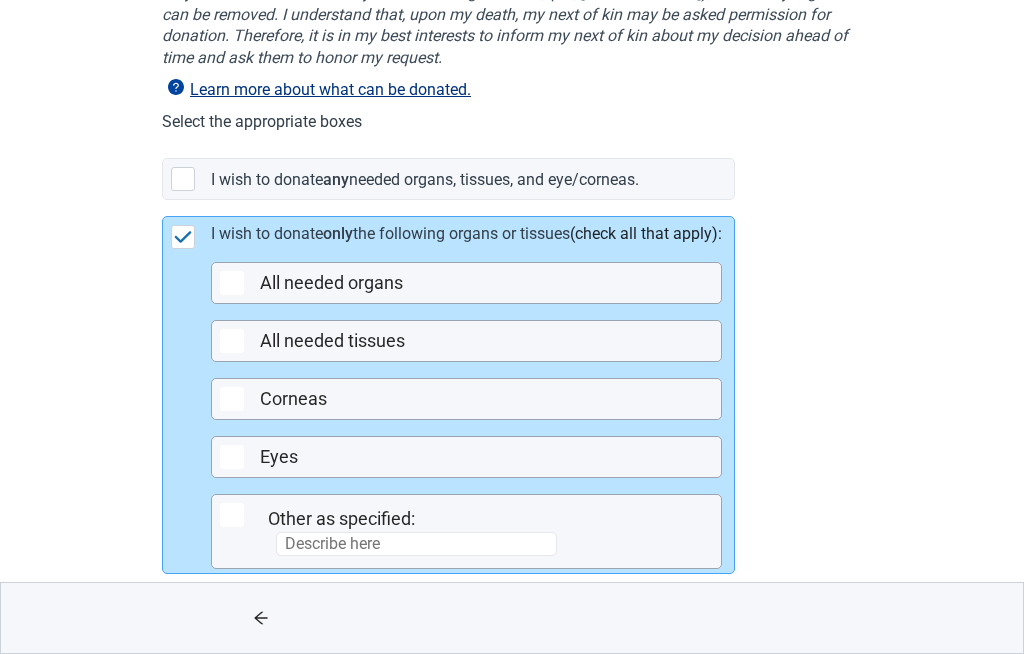 click at bounding box center (232, 283) 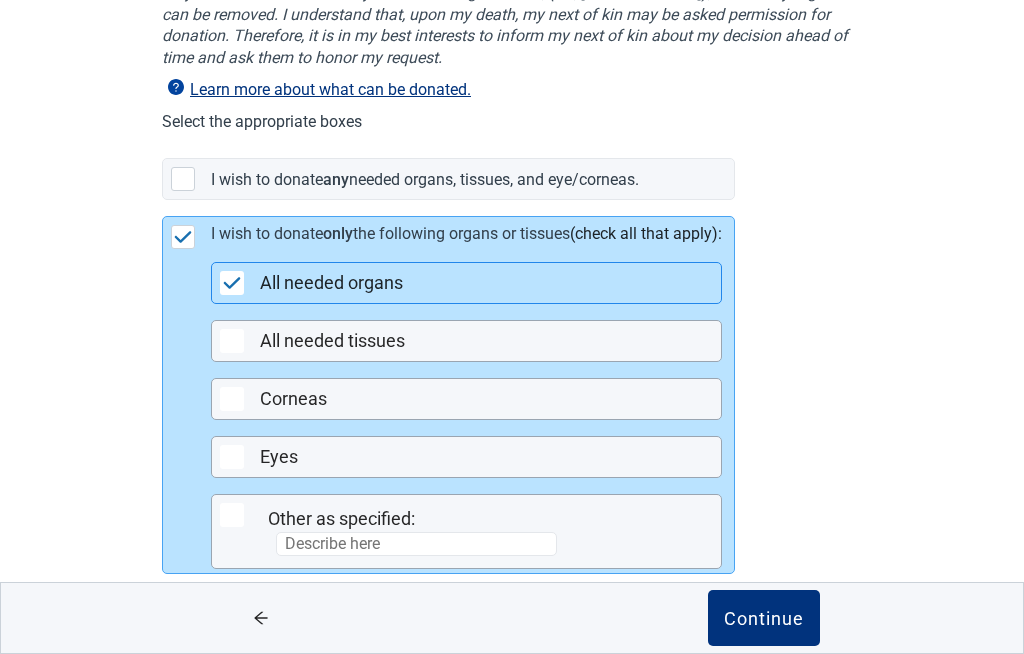 click on "I wish to donate  only  the following organs or tissues  (check all that apply): All needed organs All needed tissues Corneas Eyes Other as specified:" at bounding box center [448, 394] 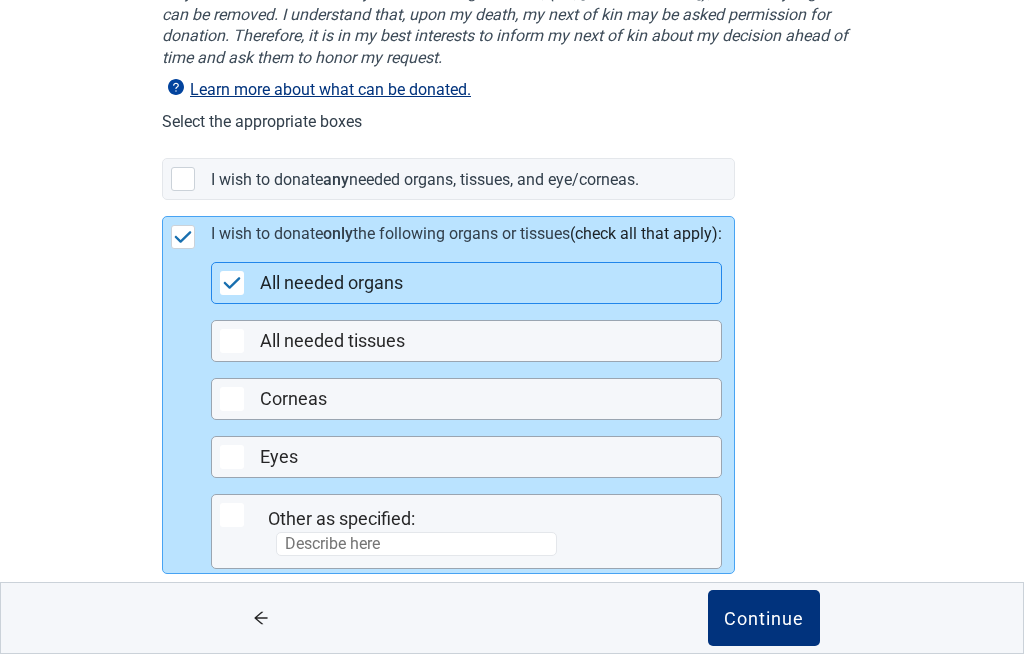 click at bounding box center [183, 237] 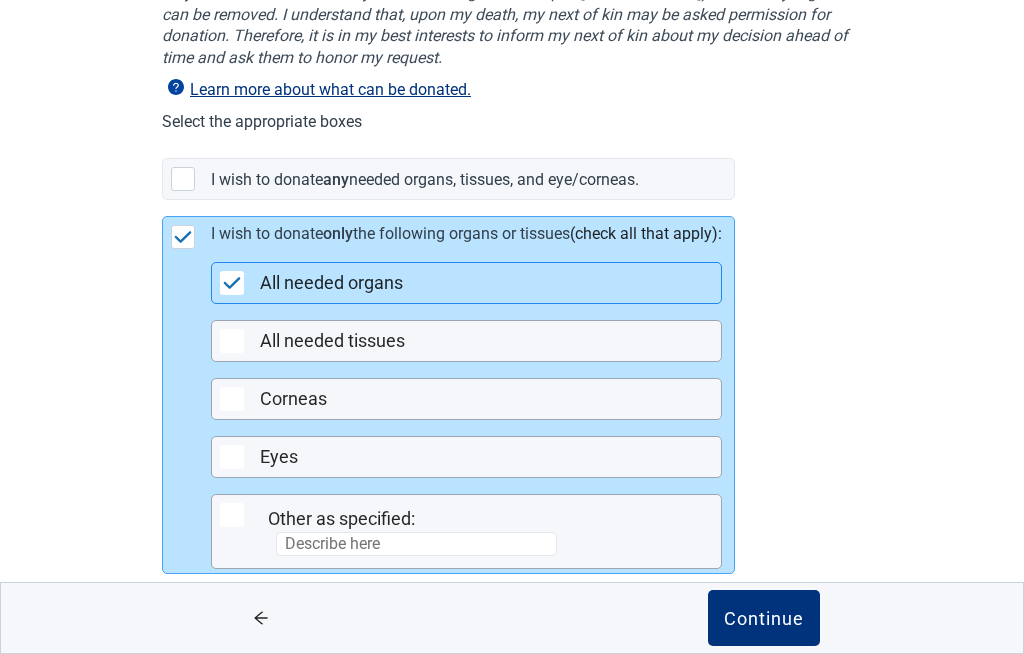 click on "All needed organs" at bounding box center (331, 282) 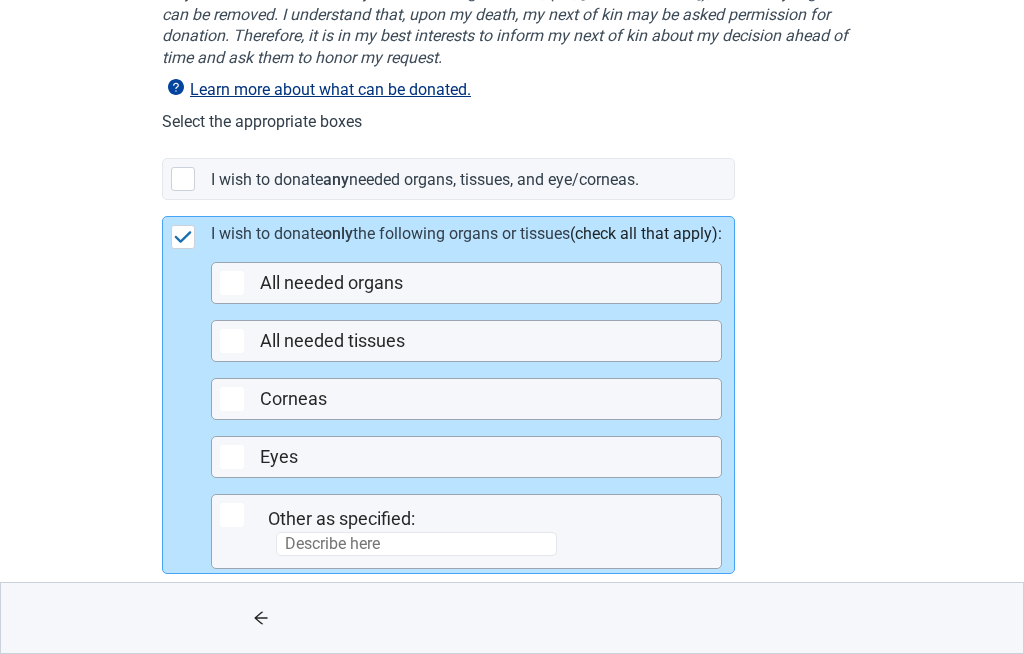 click at bounding box center (183, 237) 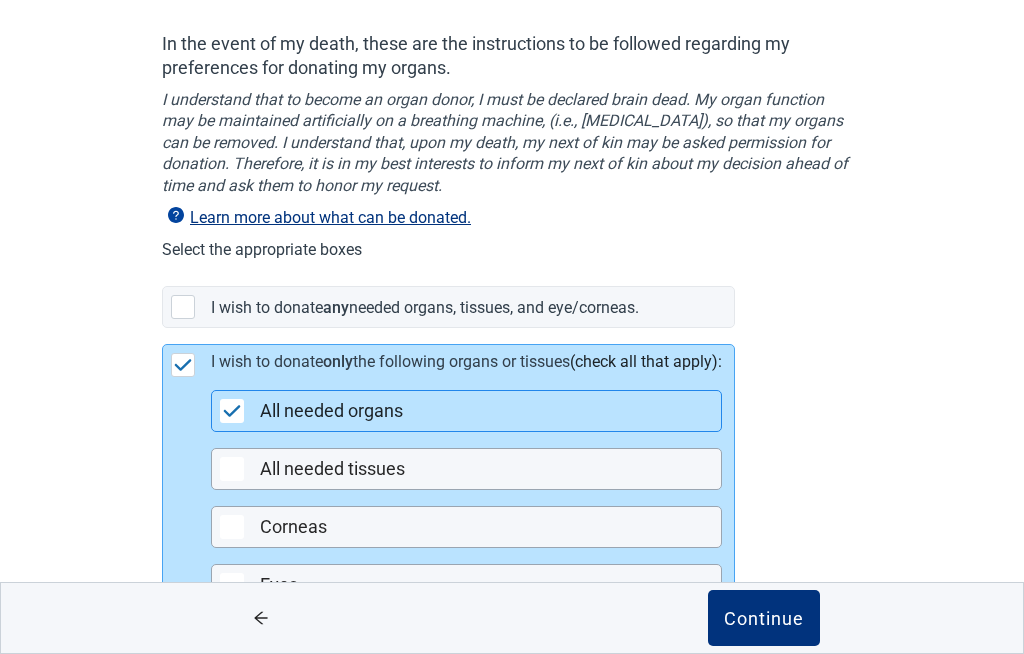 scroll, scrollTop: 137, scrollLeft: 0, axis: vertical 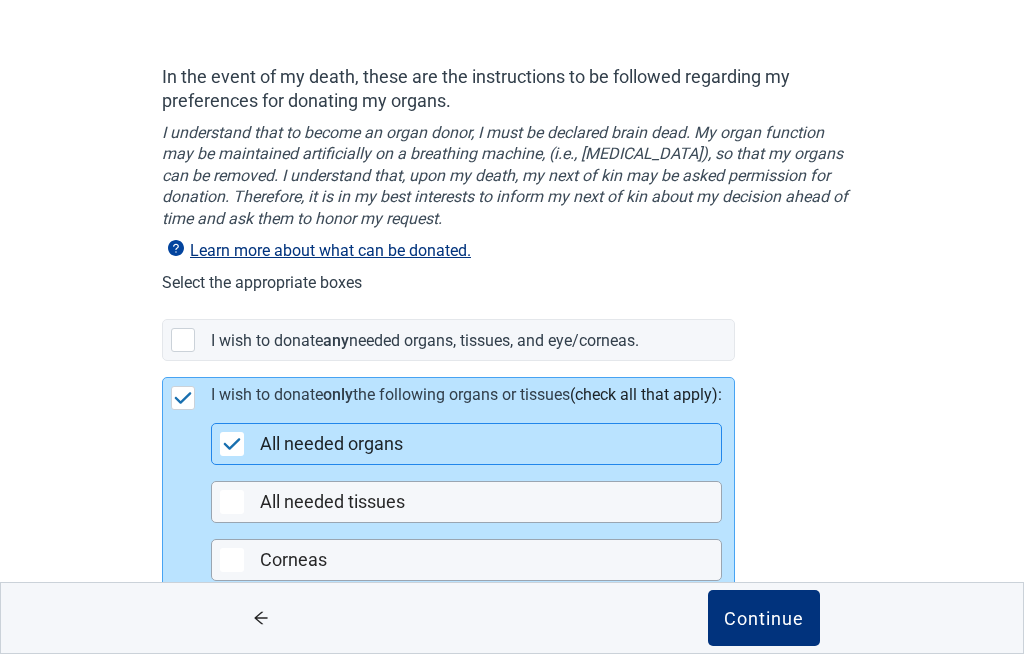 click at bounding box center (183, 340) 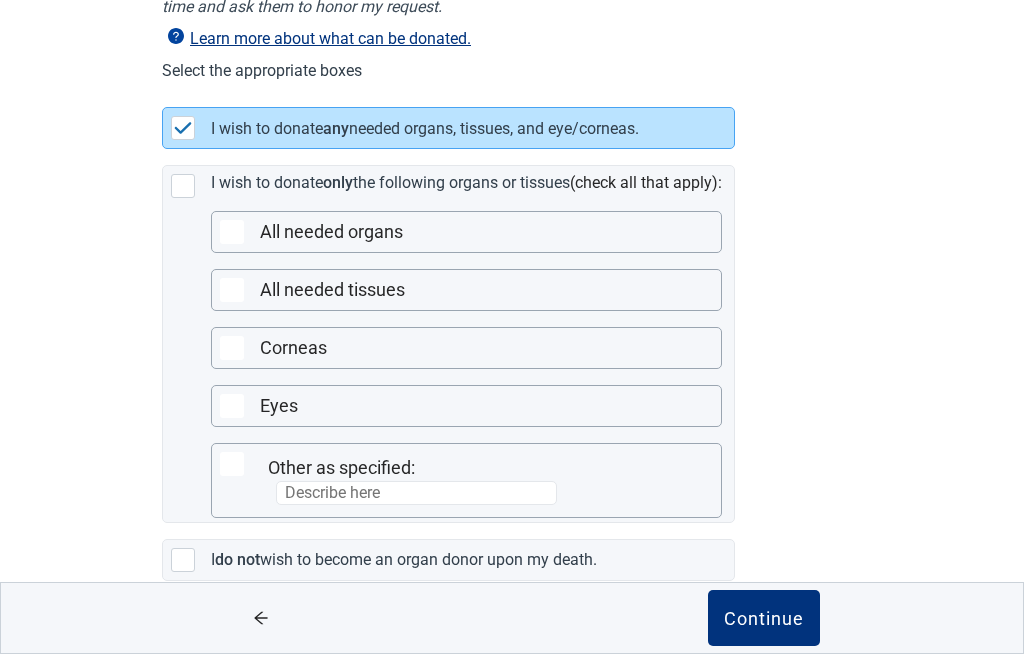 scroll, scrollTop: 372, scrollLeft: 0, axis: vertical 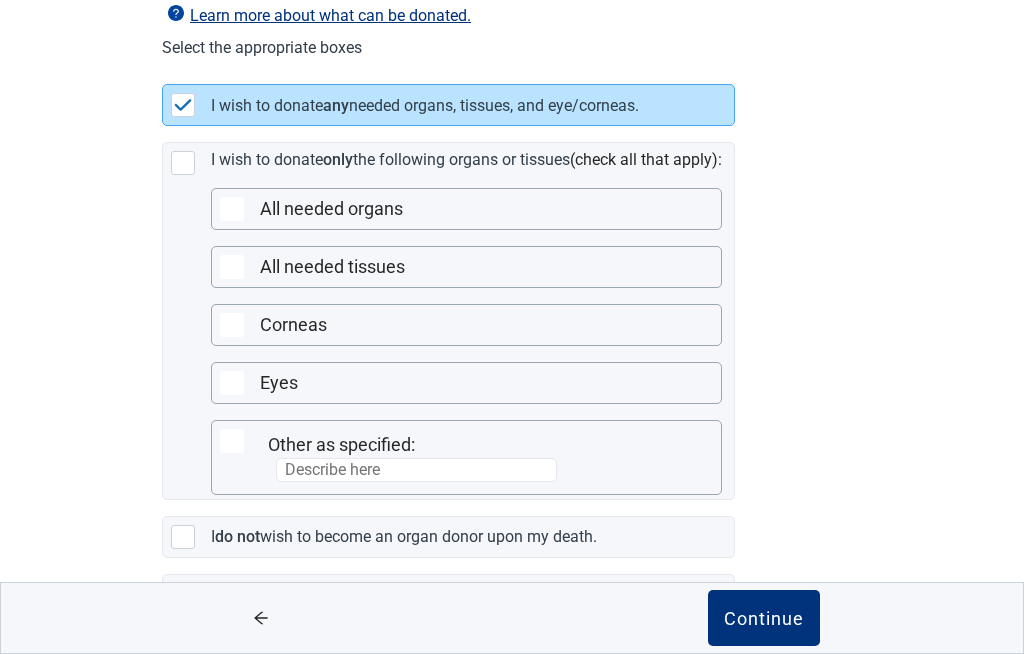 click on "Continue" at bounding box center [764, 618] 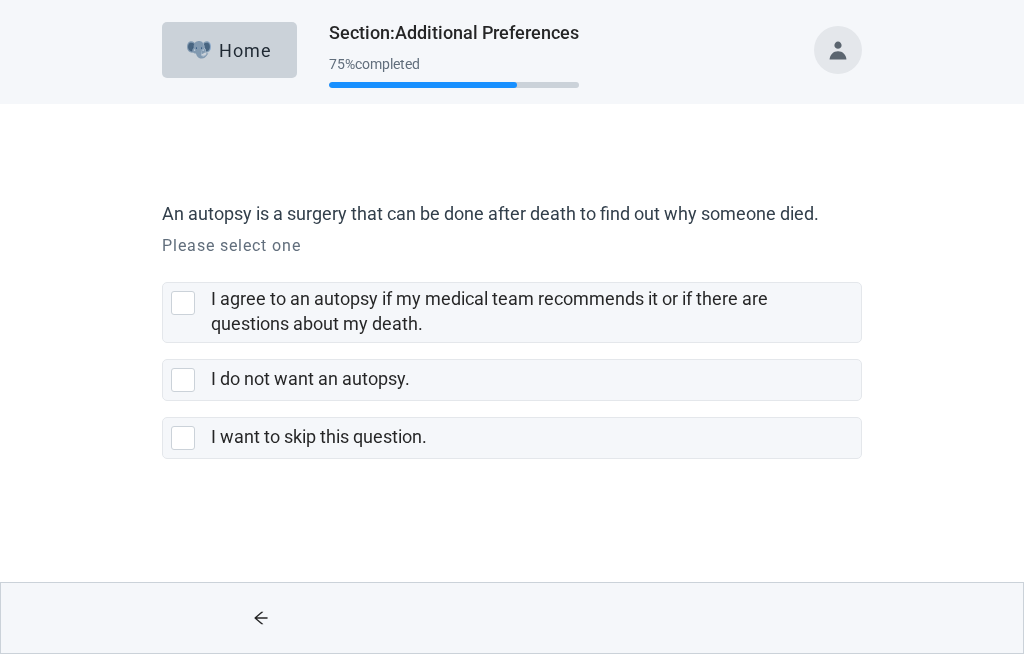scroll, scrollTop: 0, scrollLeft: 0, axis: both 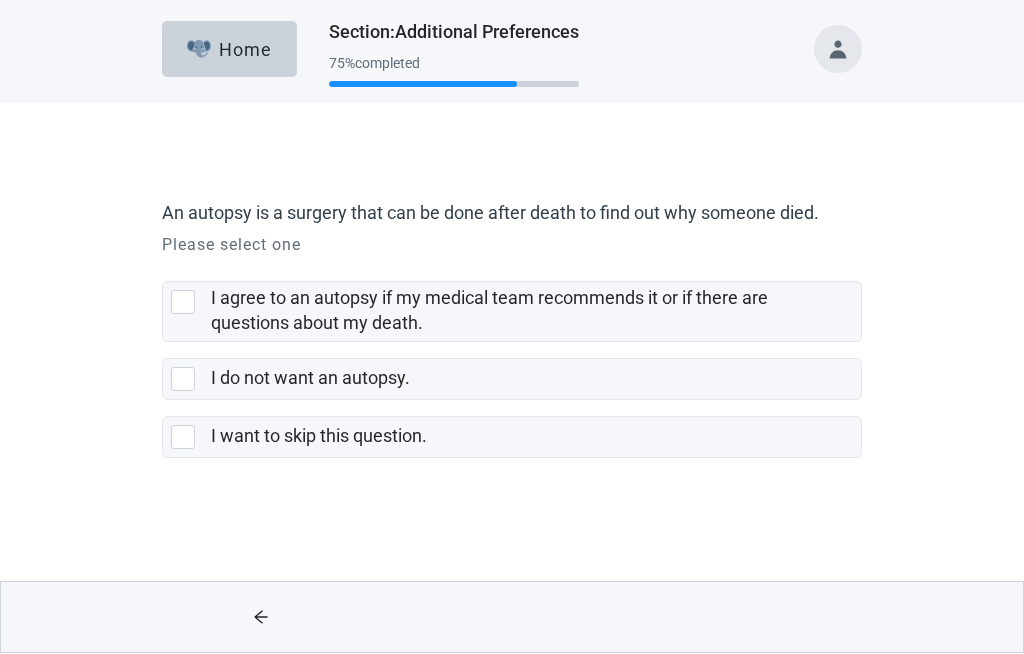 click at bounding box center (183, 303) 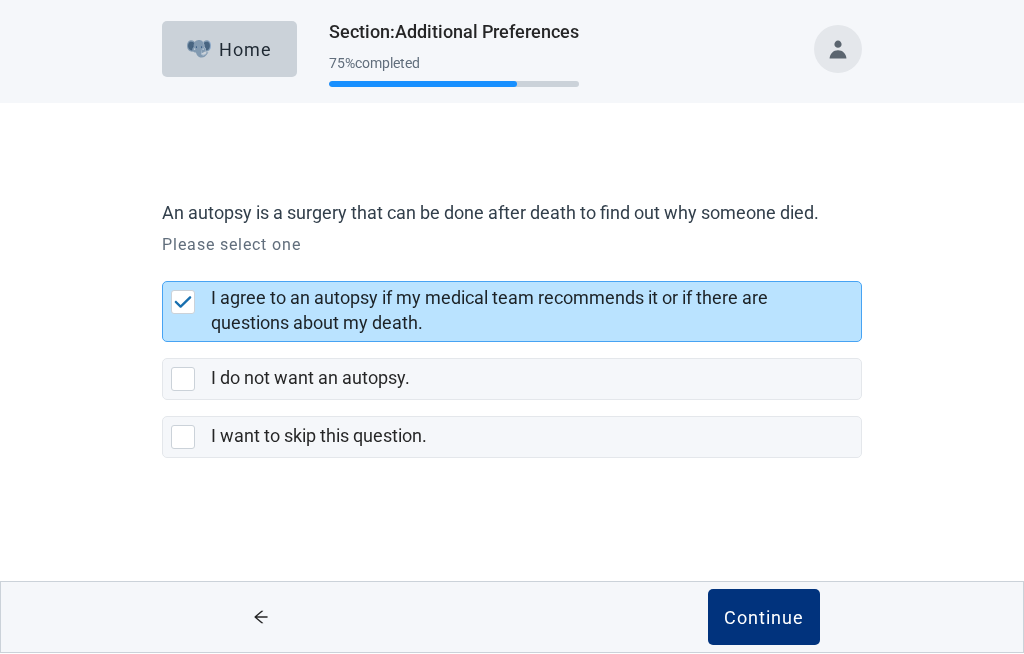 click on "Continue" at bounding box center [764, 618] 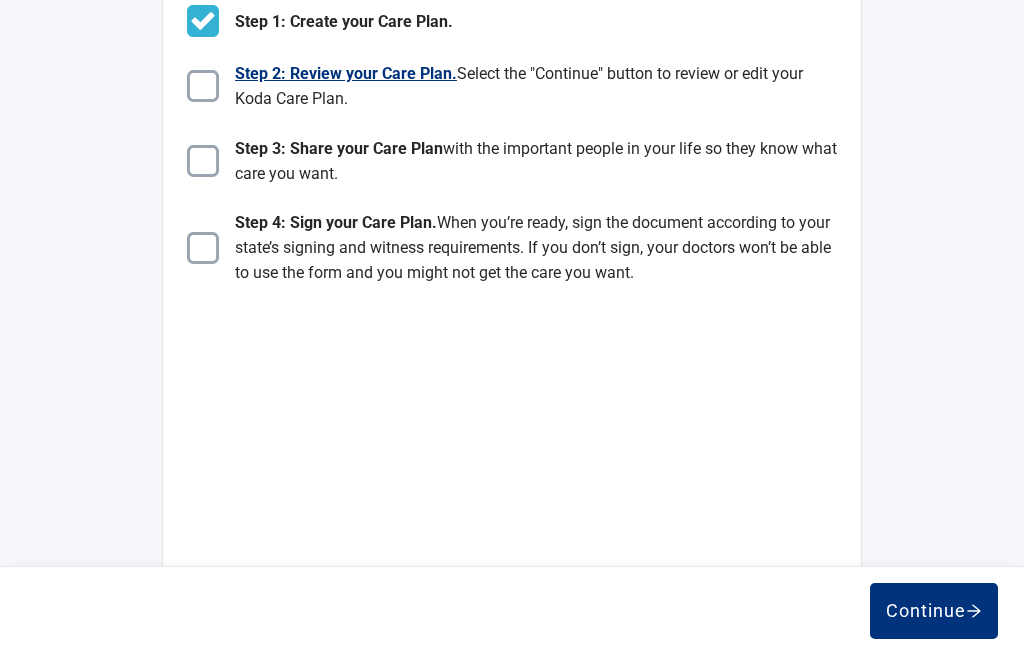 scroll, scrollTop: 0, scrollLeft: 0, axis: both 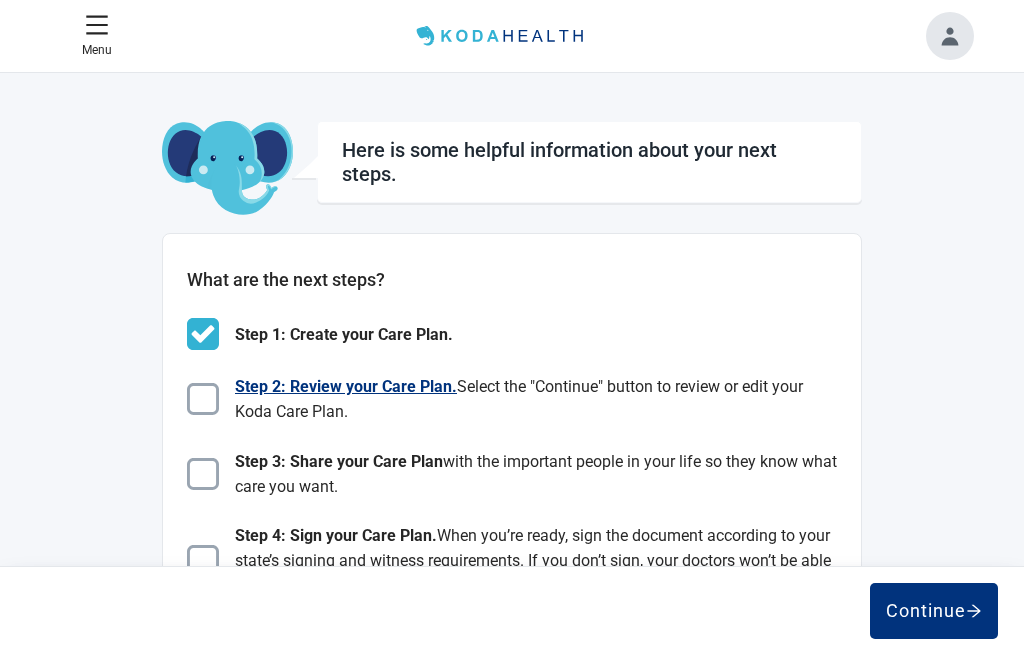 click at bounding box center [203, 399] 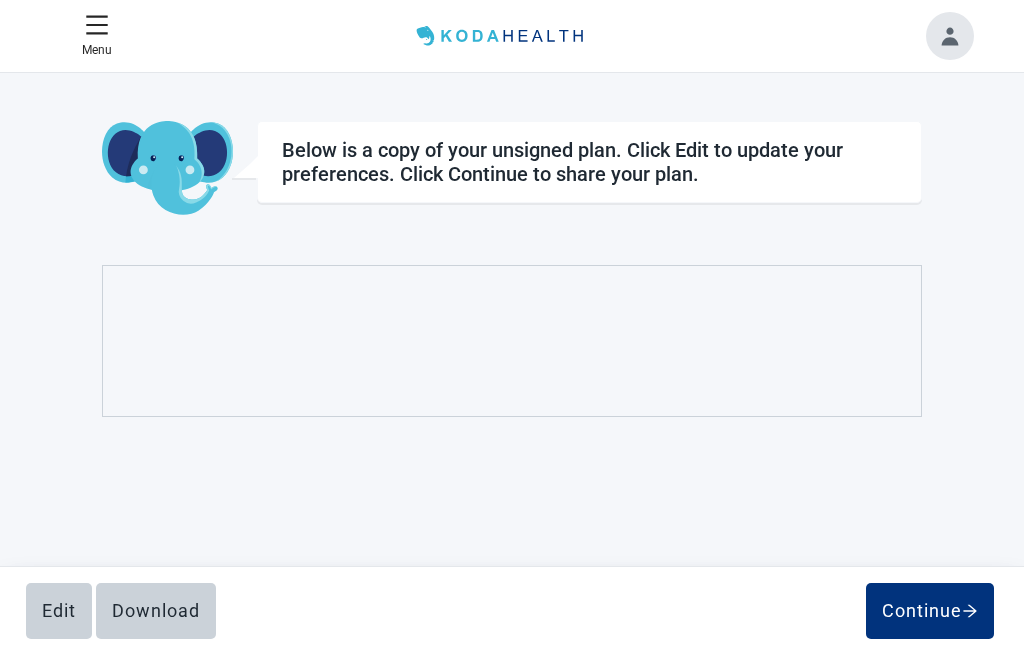 scroll, scrollTop: 58, scrollLeft: 0, axis: vertical 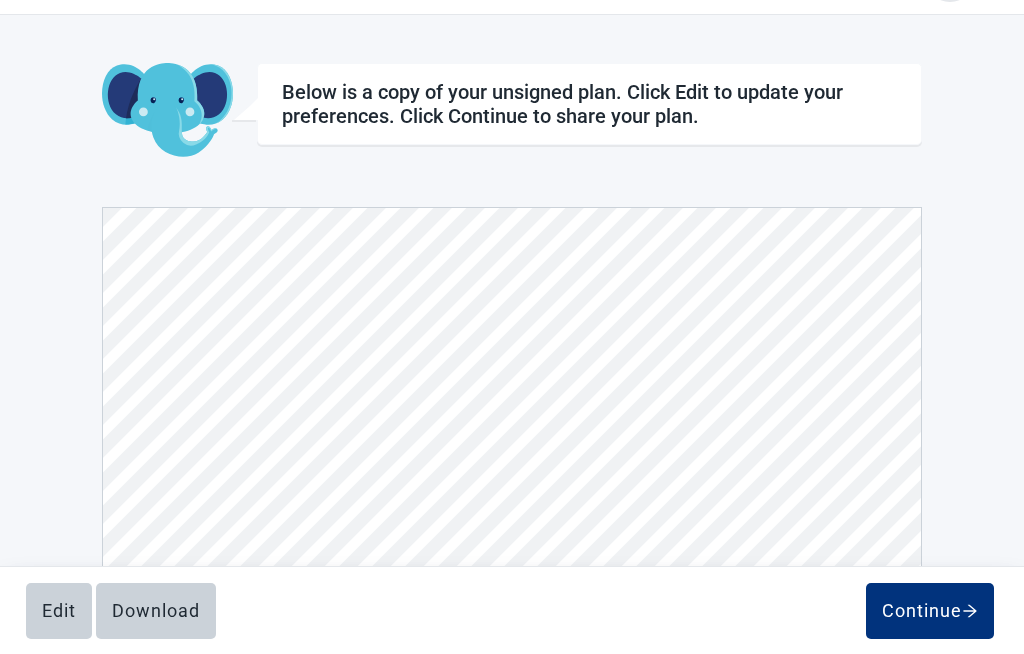 click on "Download" at bounding box center [156, 611] 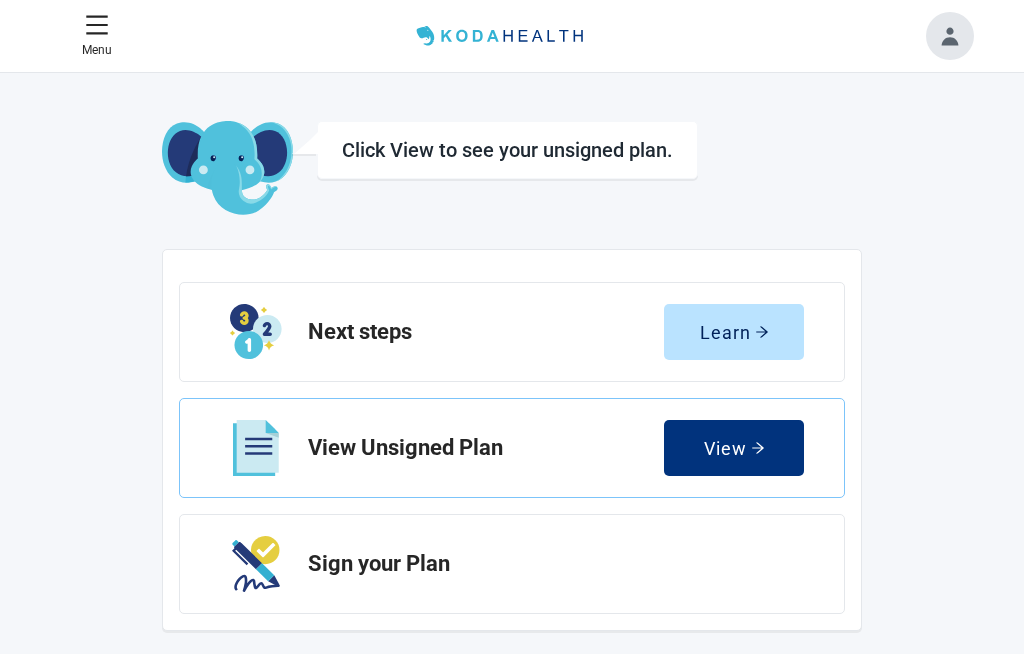 scroll, scrollTop: 0, scrollLeft: 0, axis: both 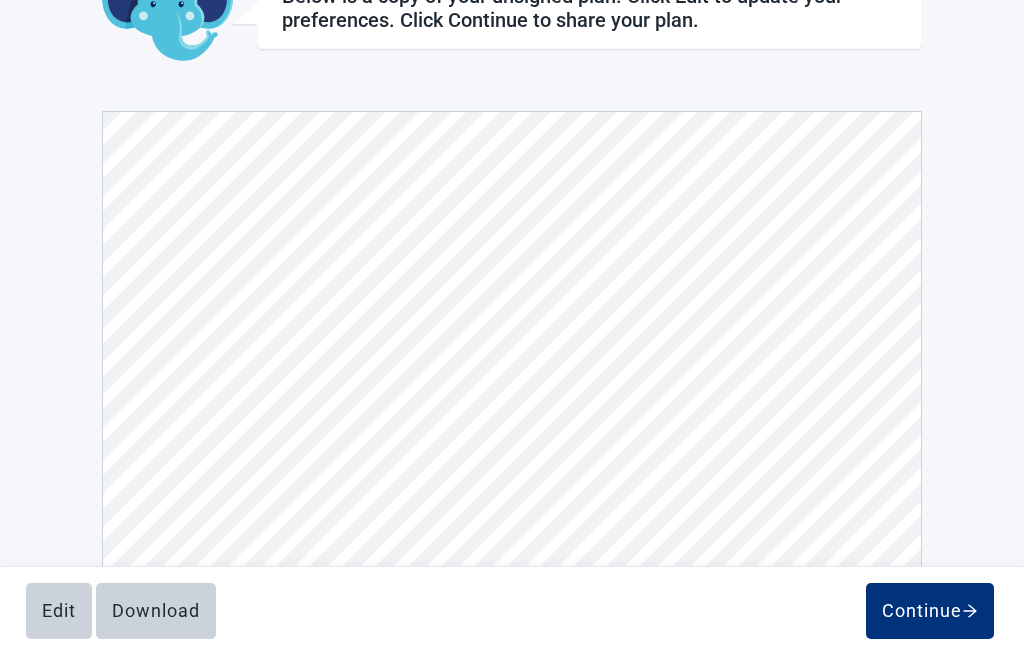 click on "Continue" at bounding box center [930, 611] 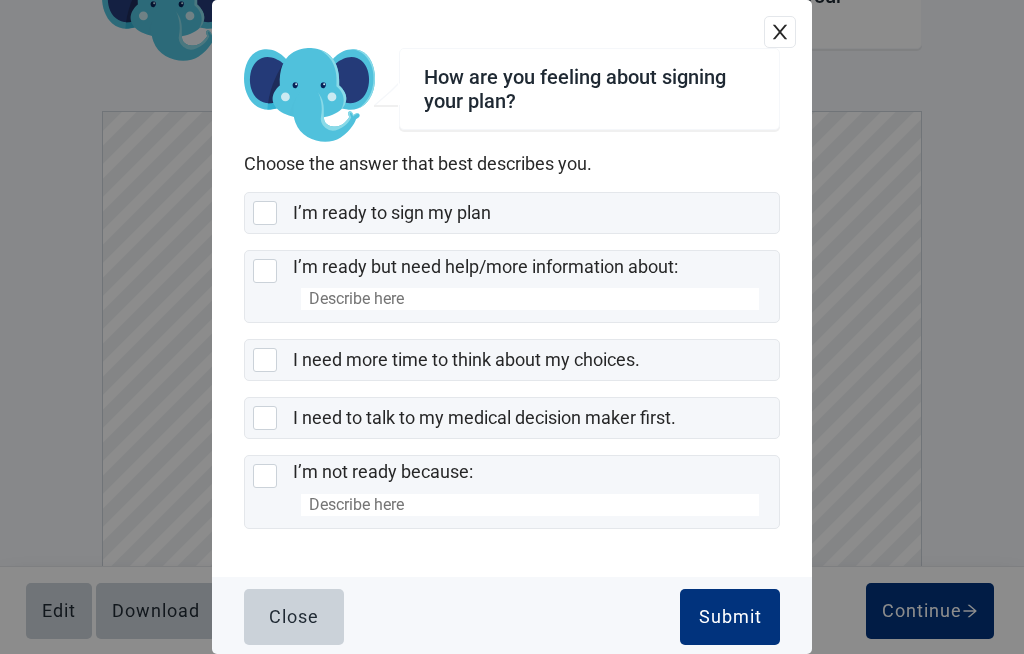 click on "I need to talk to my medical decision maker first." at bounding box center [484, 417] 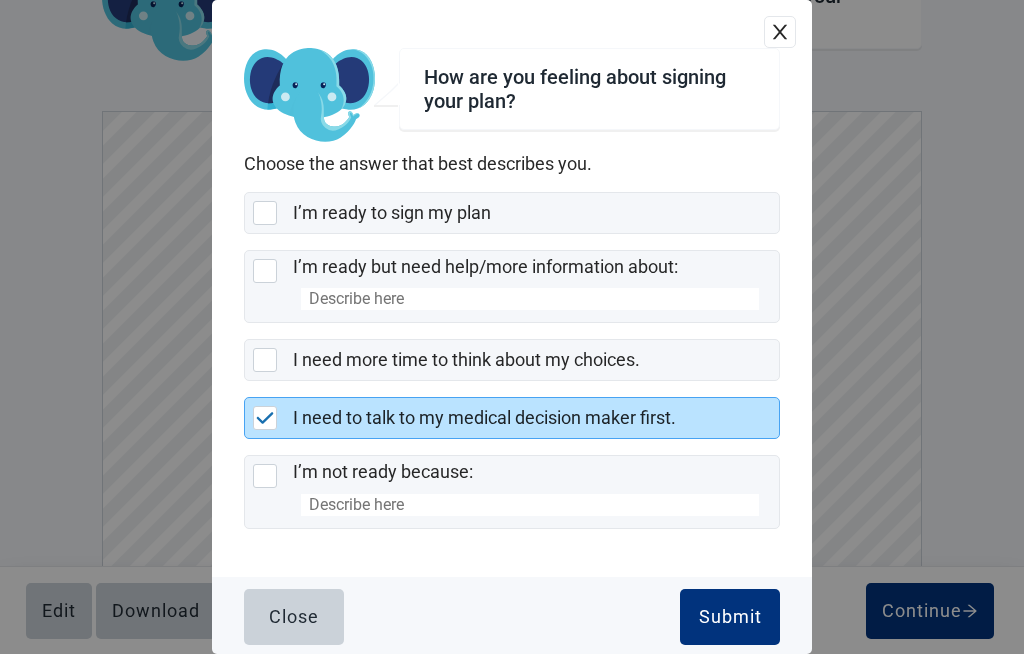 click on "Submit" at bounding box center [730, 617] 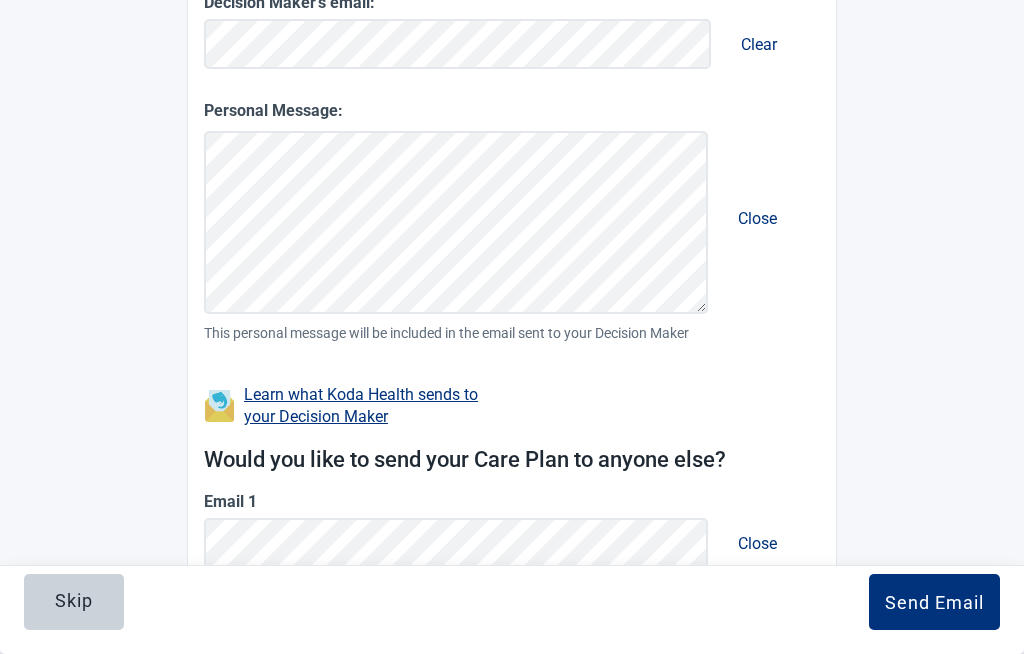 scroll, scrollTop: 459, scrollLeft: 0, axis: vertical 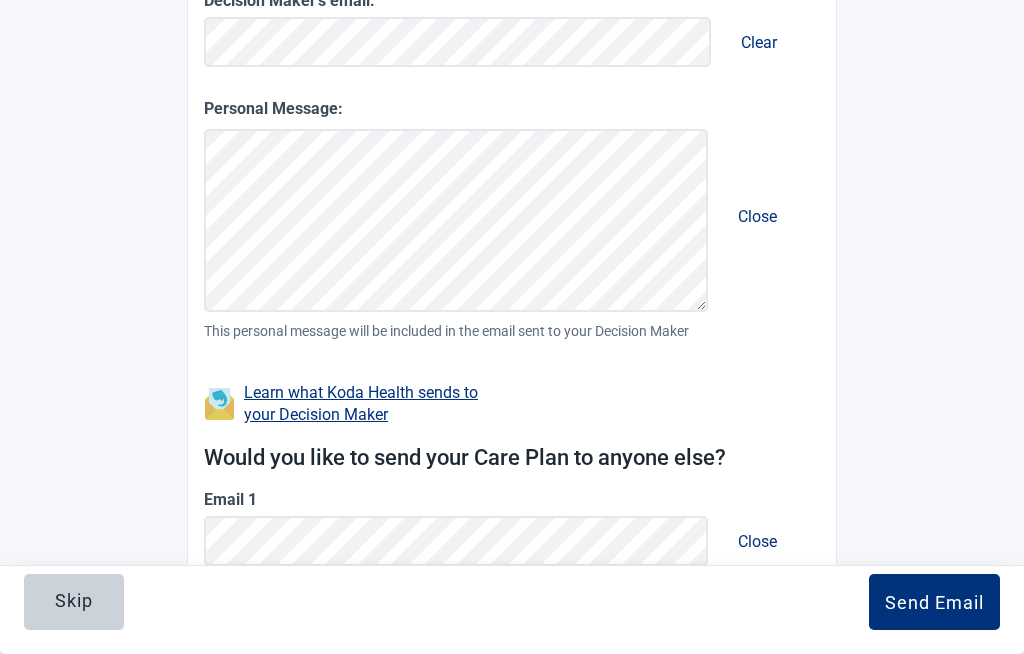 click on "Send Email" at bounding box center [934, 602] 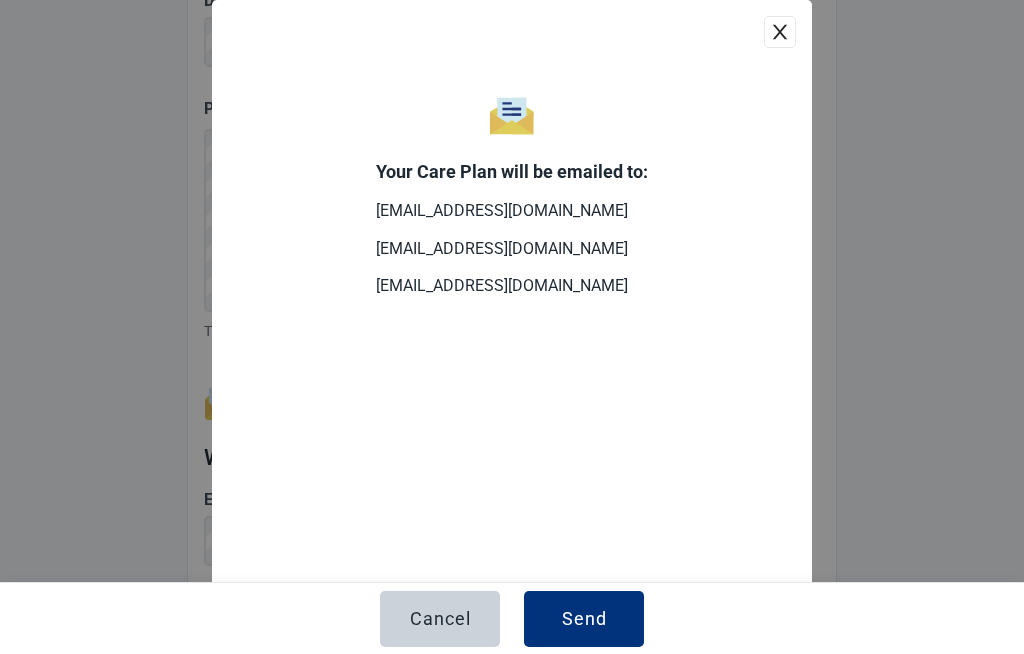 click on "Send" at bounding box center [584, 619] 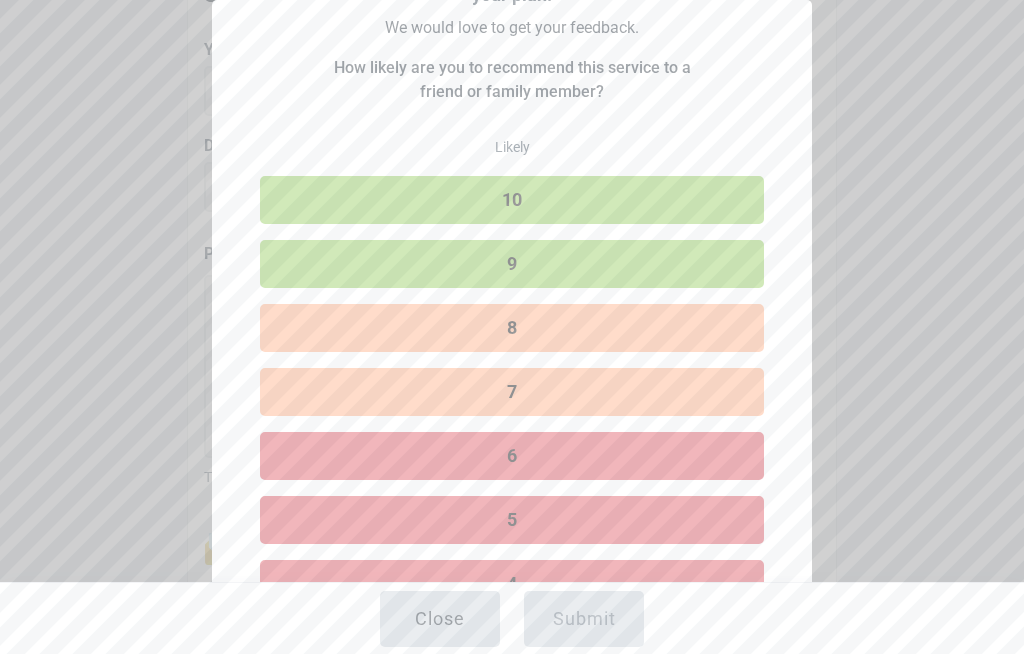 scroll, scrollTop: 189, scrollLeft: 0, axis: vertical 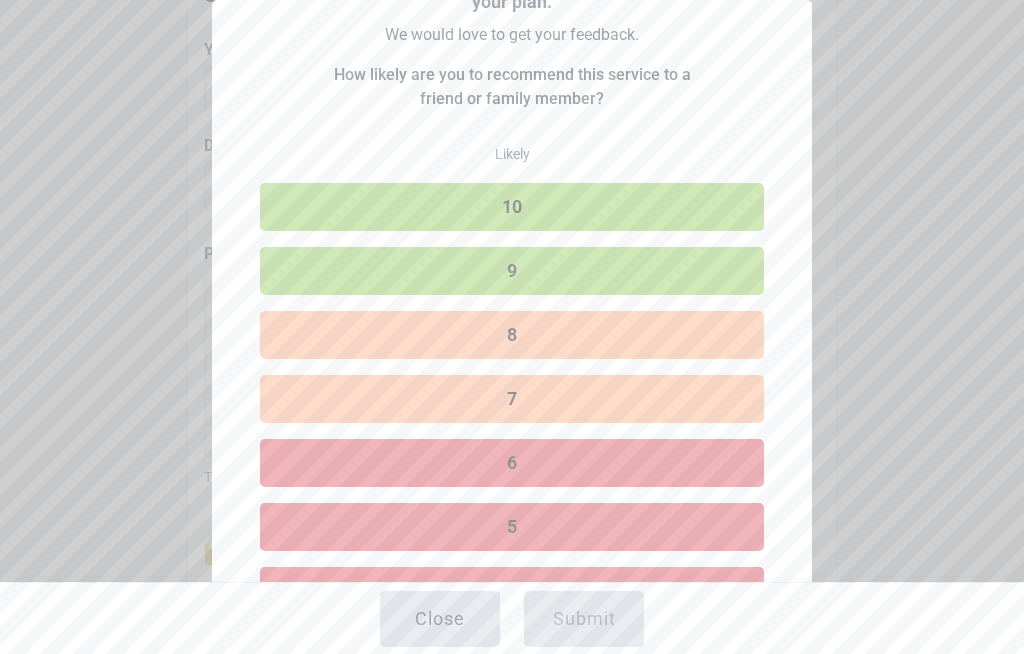 click on "10" at bounding box center [512, 207] 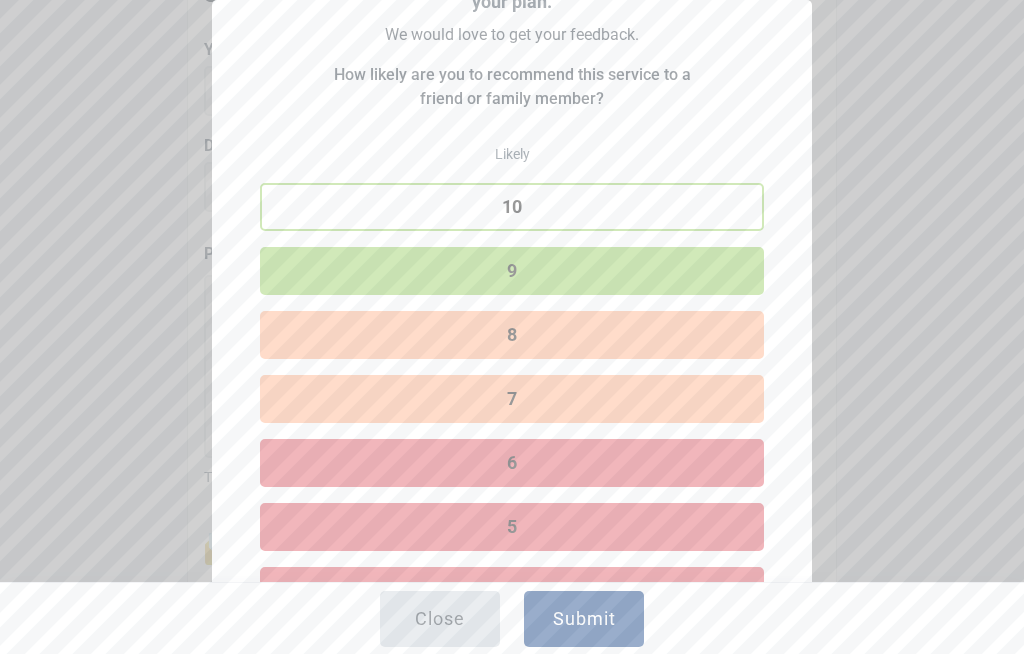 click on "Submit" at bounding box center [584, 619] 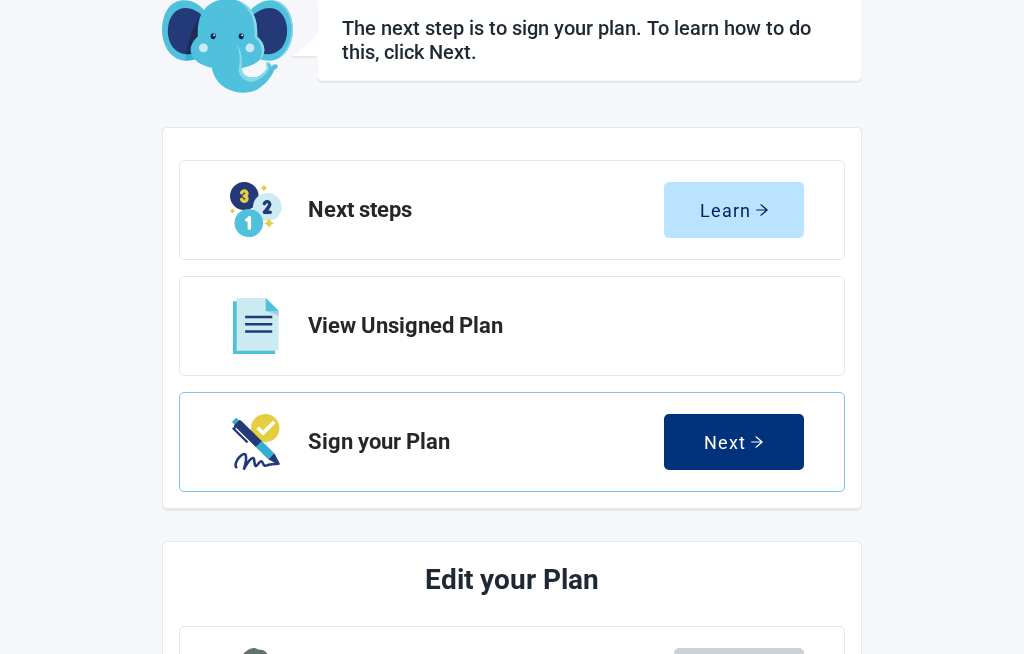 scroll, scrollTop: 0, scrollLeft: 0, axis: both 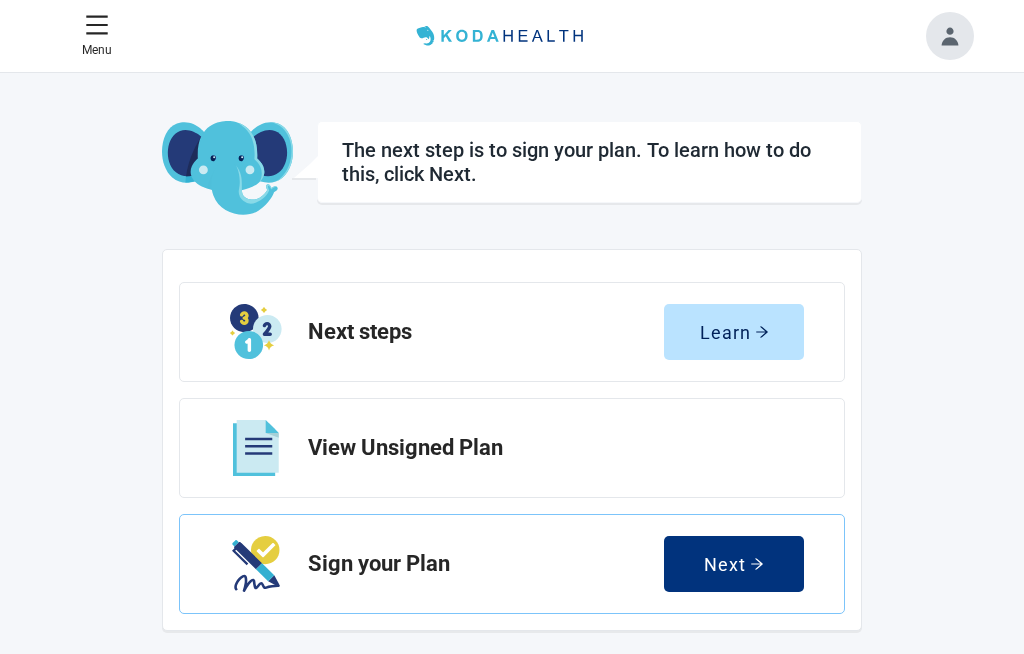 click 